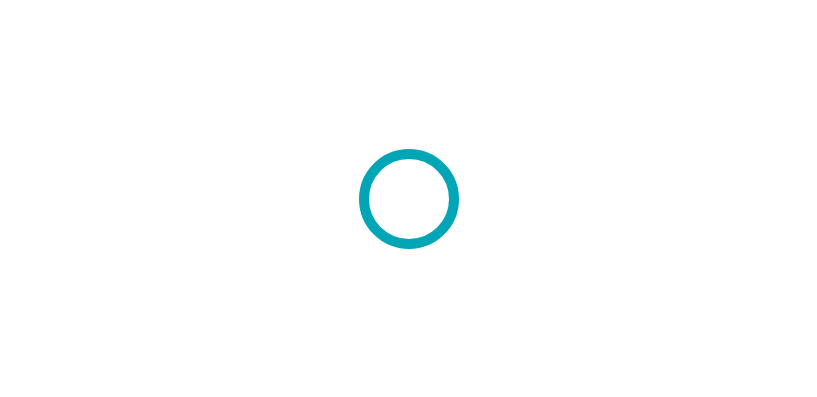 scroll, scrollTop: 0, scrollLeft: 0, axis: both 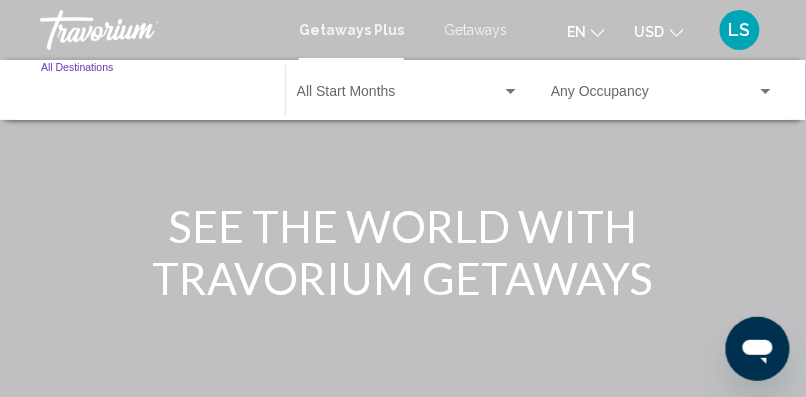 click on "Destination All Destinations" at bounding box center [153, 96] 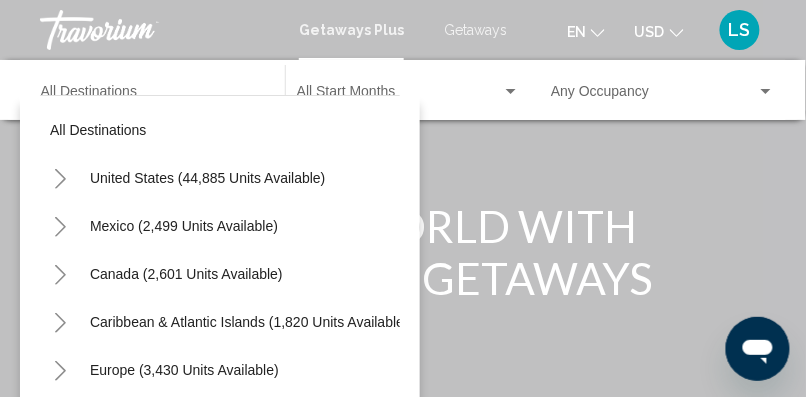click on "Getaways" at bounding box center (475, 30) 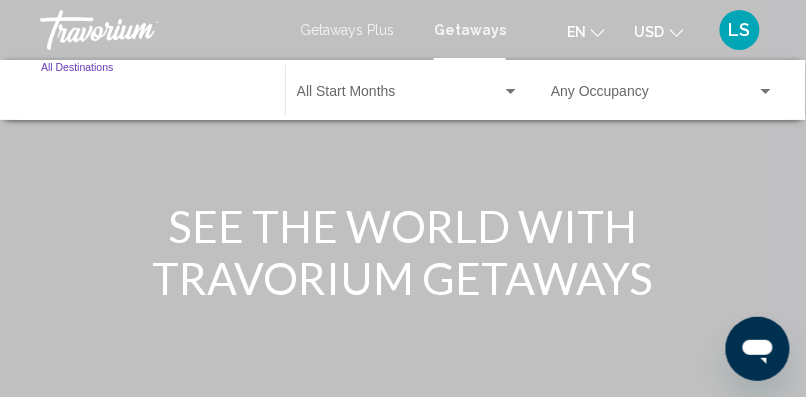 click on "Destination All Destinations" at bounding box center (153, 96) 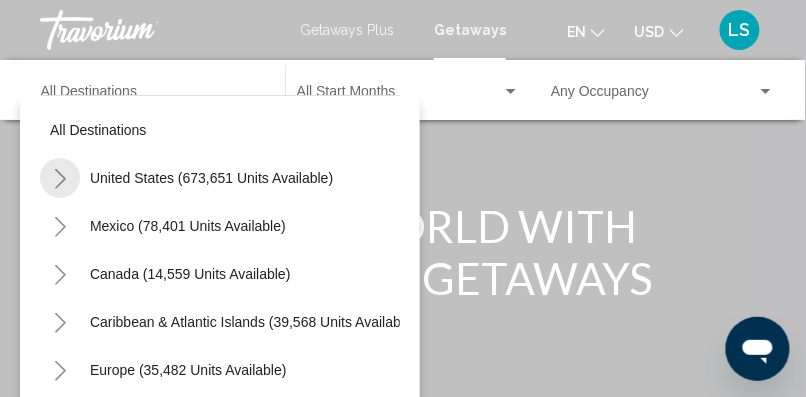 click 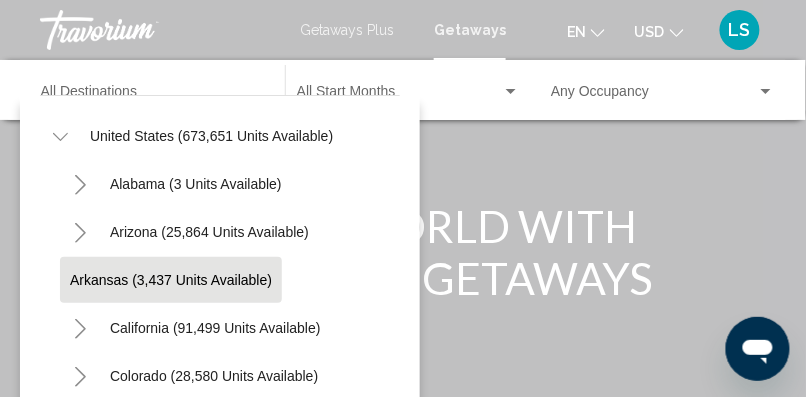 scroll, scrollTop: 49, scrollLeft: 0, axis: vertical 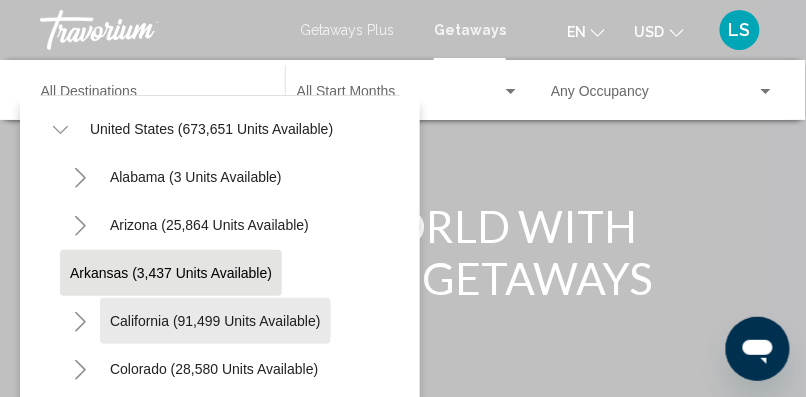 click on "California (91,499 units available)" 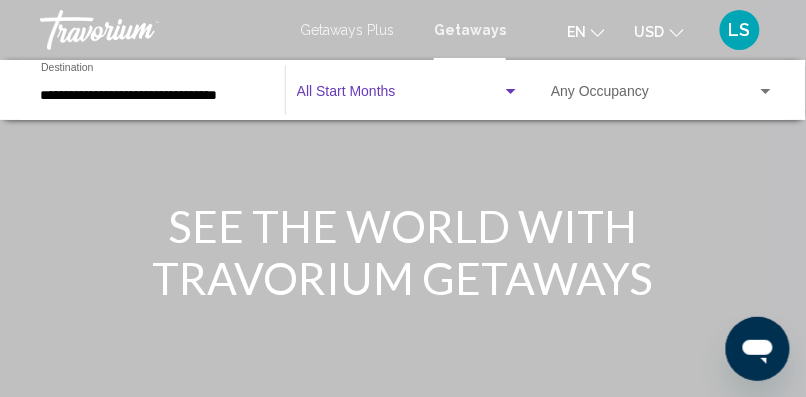 click at bounding box center (399, 96) 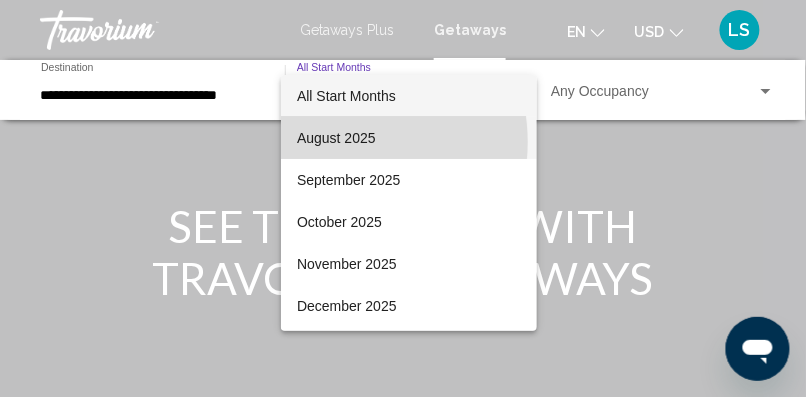 click on "August 2025" at bounding box center (409, 138) 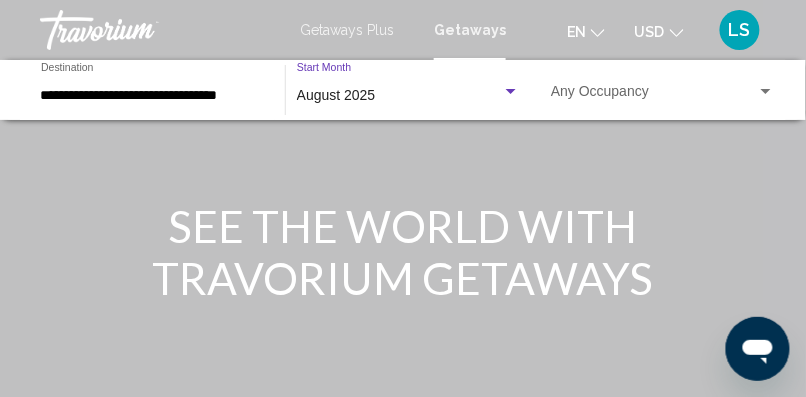 click on "Occupancy Any Occupancy" at bounding box center (663, 90) 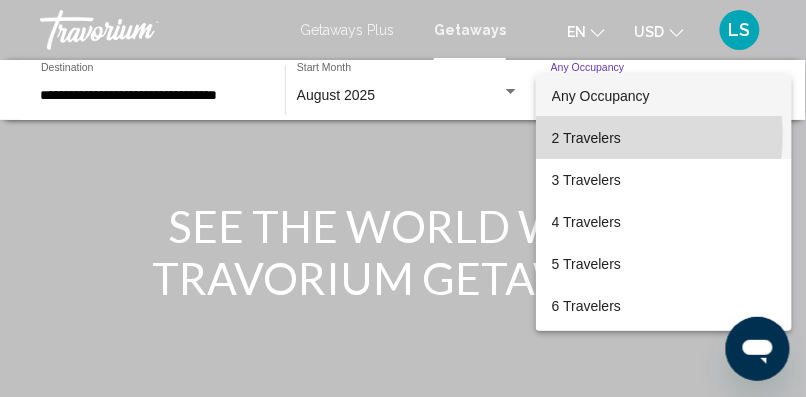 click on "2 Travelers" at bounding box center (664, 138) 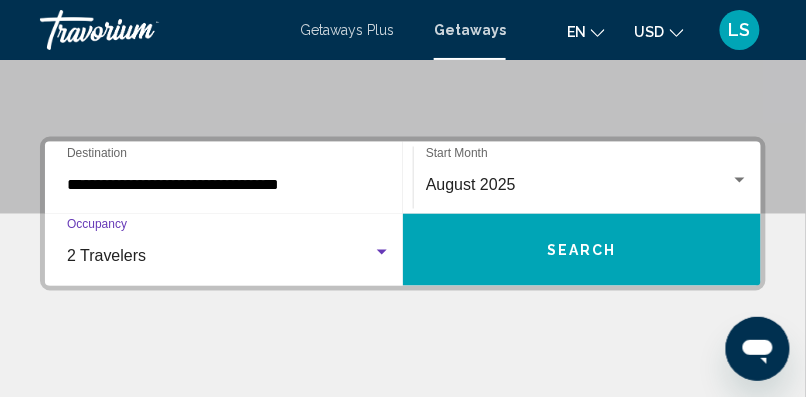 scroll, scrollTop: 386, scrollLeft: 0, axis: vertical 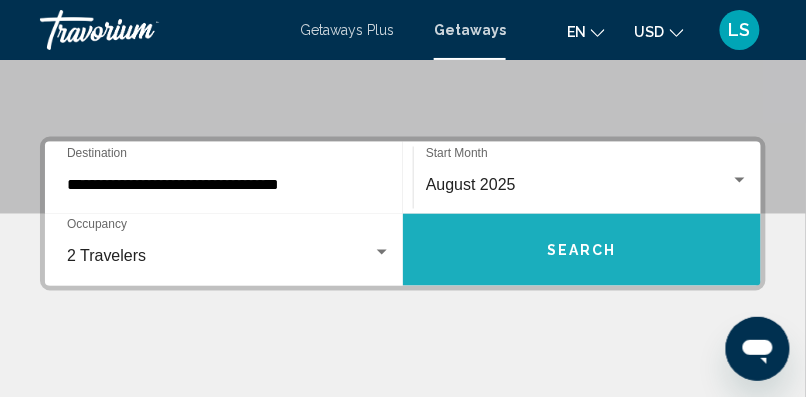 click on "Search" at bounding box center [582, 250] 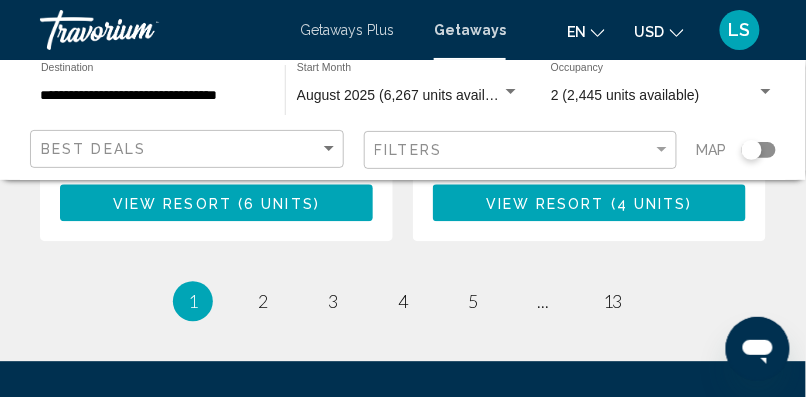 scroll, scrollTop: 4253, scrollLeft: 0, axis: vertical 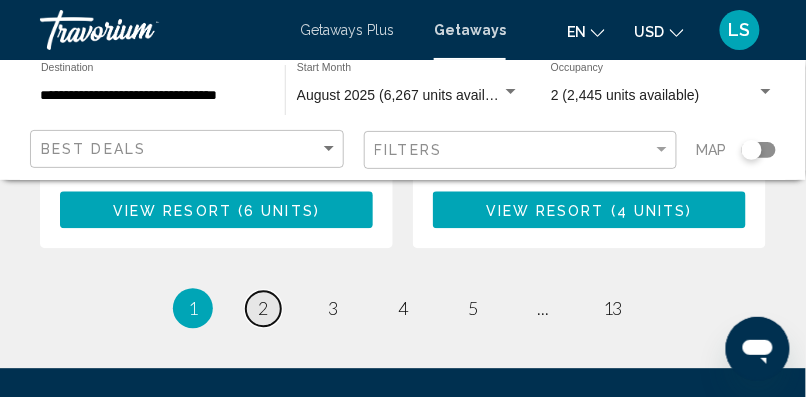 click on "page  2" at bounding box center (263, 308) 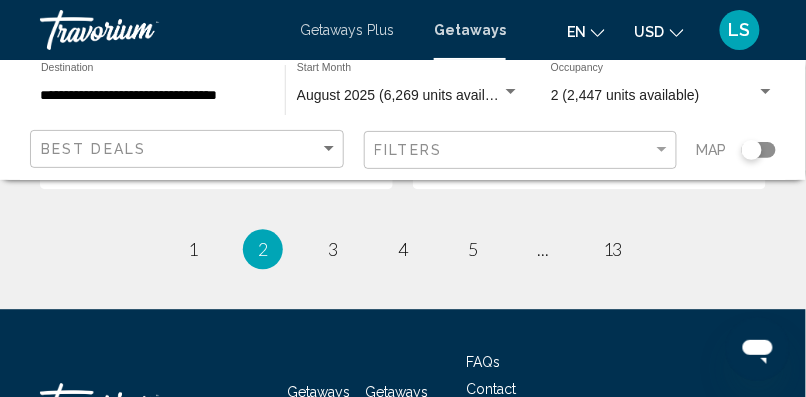 scroll, scrollTop: 4276, scrollLeft: 0, axis: vertical 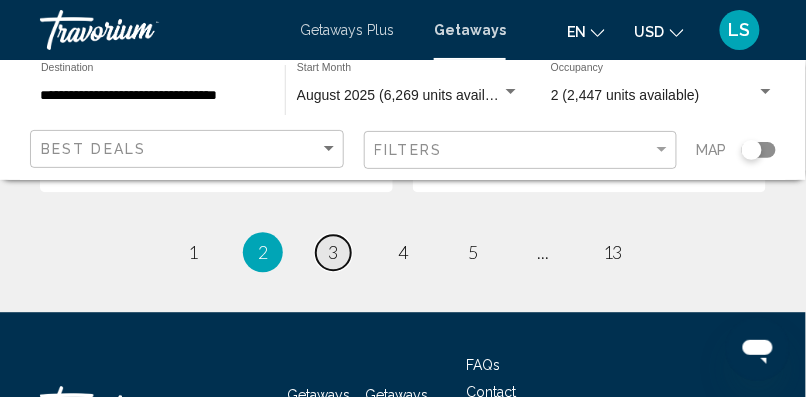 click on "3" at bounding box center [333, 252] 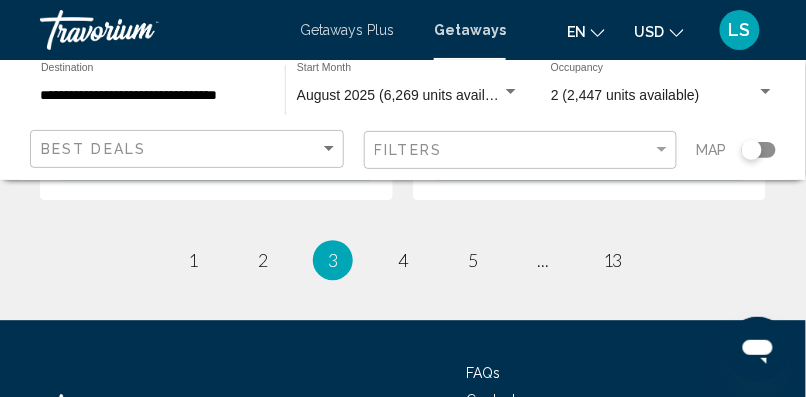 scroll, scrollTop: 4300, scrollLeft: 0, axis: vertical 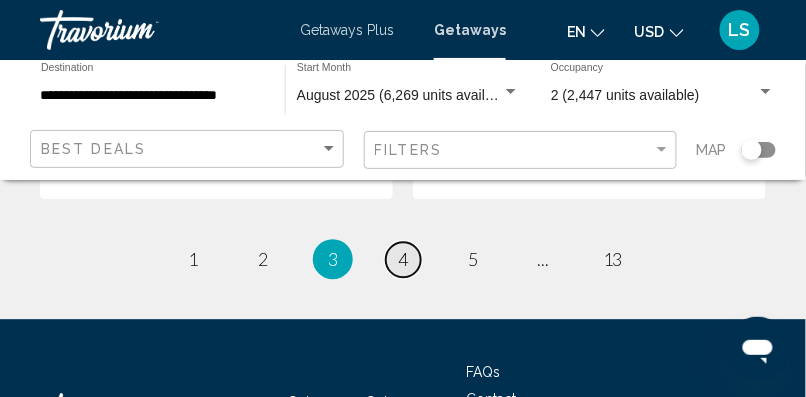 click on "4" at bounding box center (403, 259) 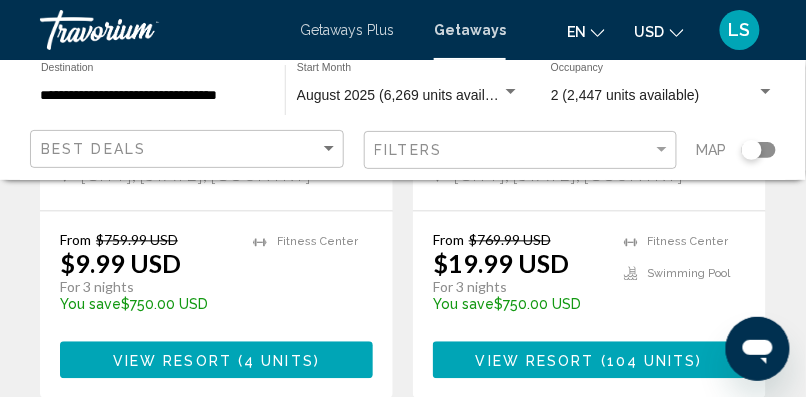 scroll, scrollTop: 543, scrollLeft: 0, axis: vertical 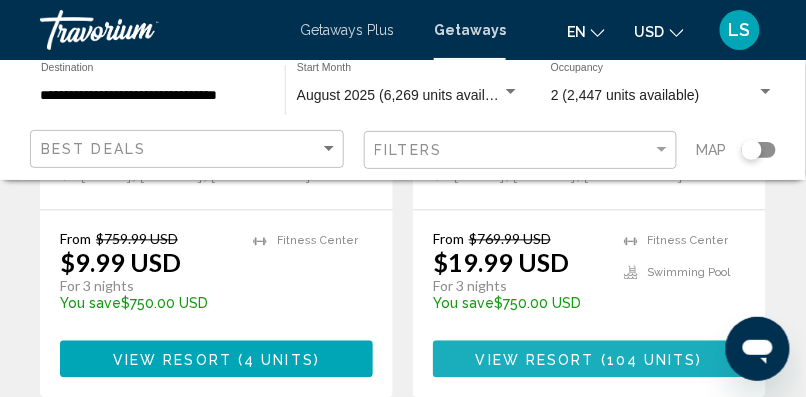 click on "( 104 units )" at bounding box center [649, 360] 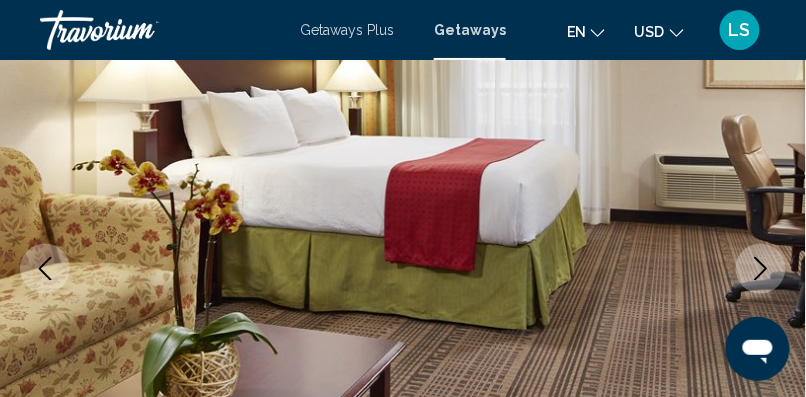 scroll, scrollTop: 267, scrollLeft: 0, axis: vertical 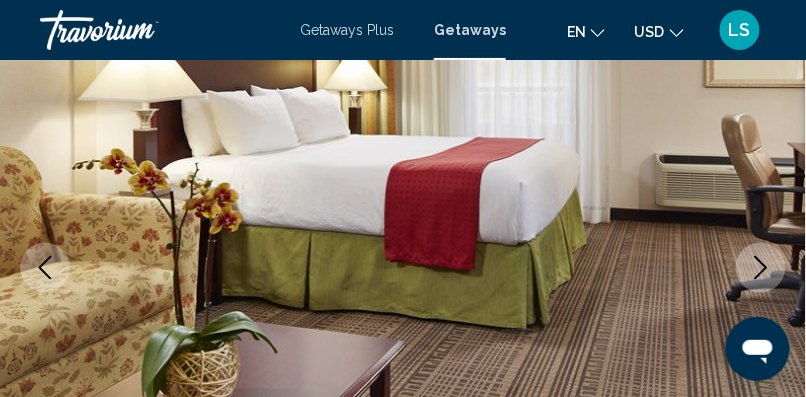 click 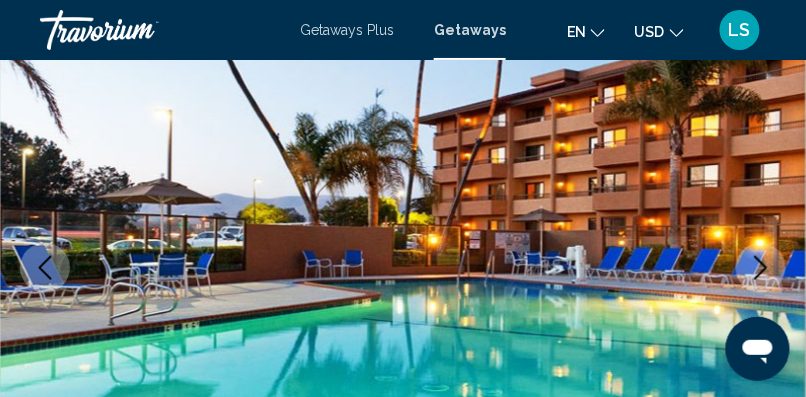 click 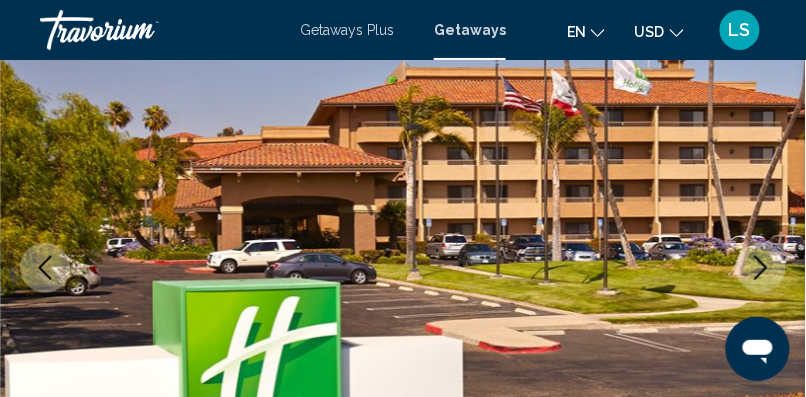 click 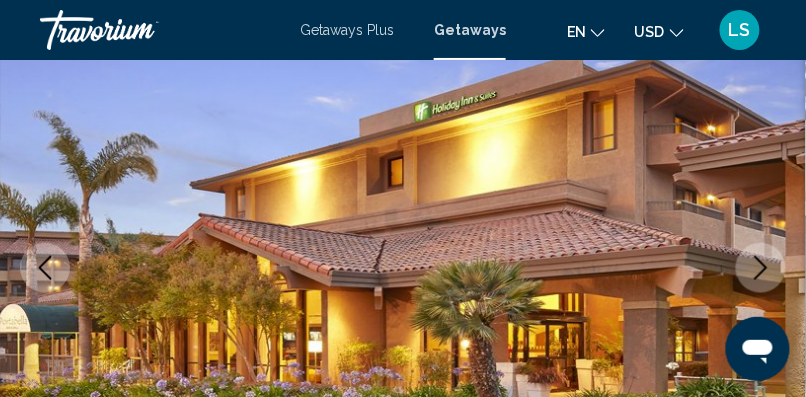 click 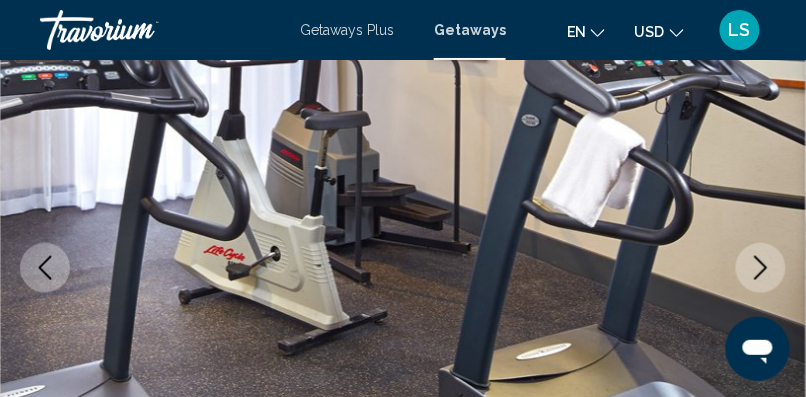 click 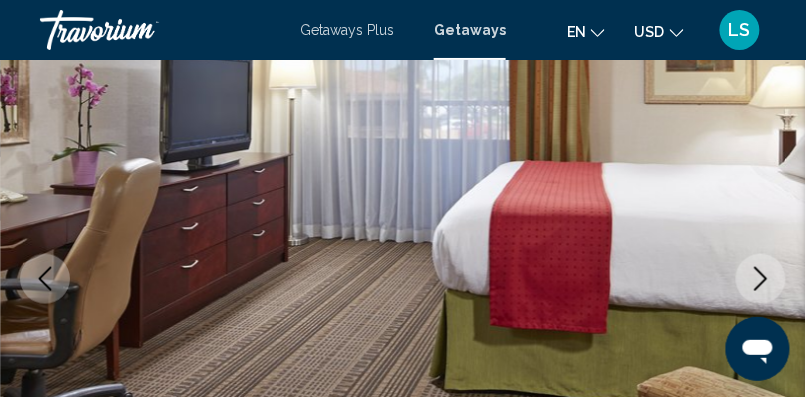 scroll, scrollTop: 260, scrollLeft: 0, axis: vertical 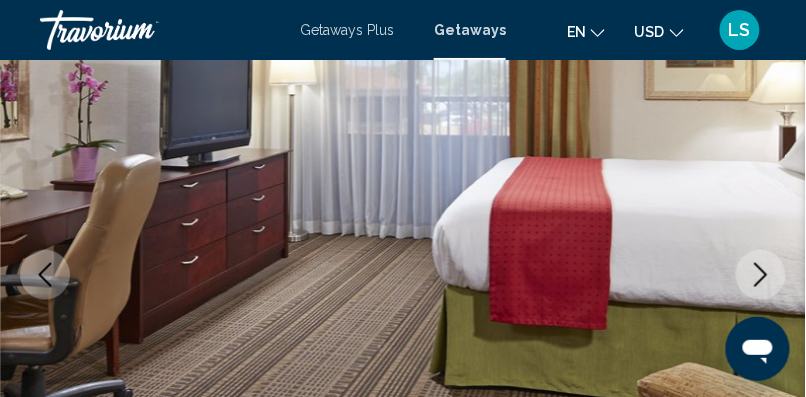 click at bounding box center [761, 275] 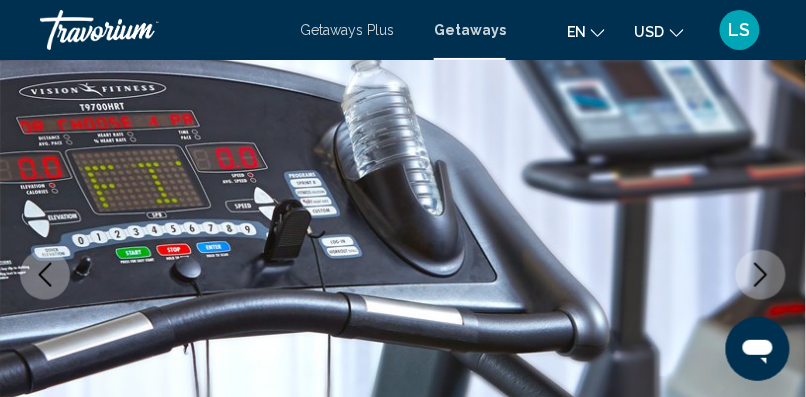 click at bounding box center [761, 275] 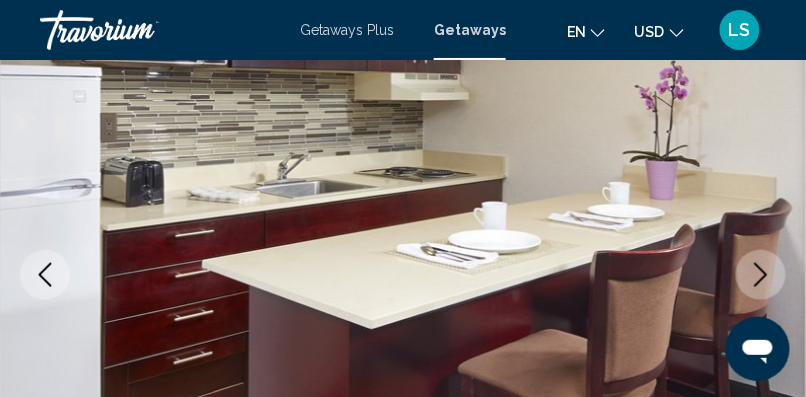 click at bounding box center (761, 275) 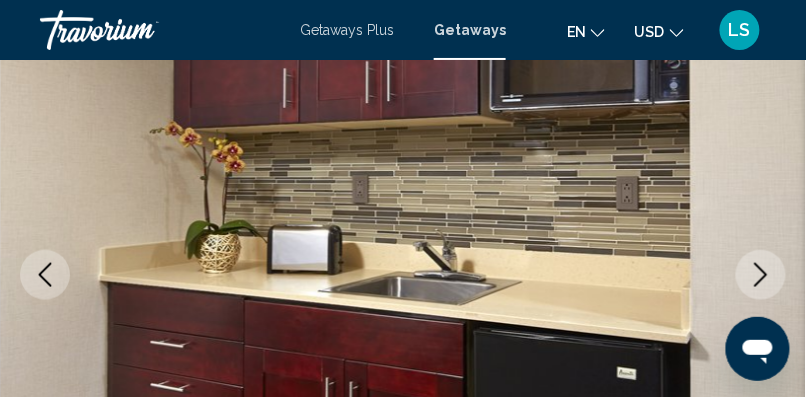 click at bounding box center [761, 275] 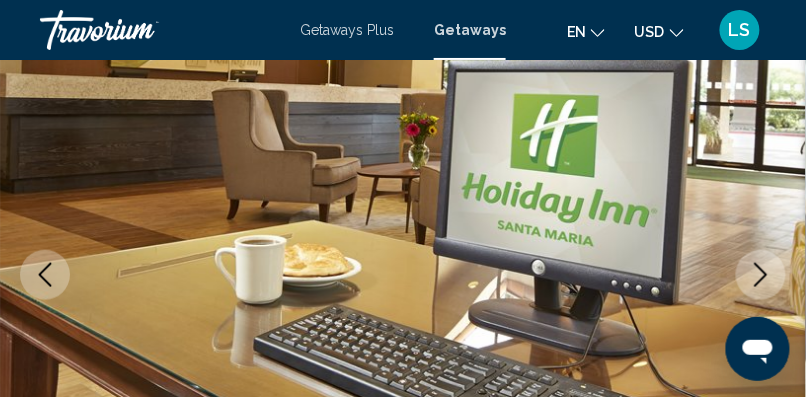 click at bounding box center [761, 275] 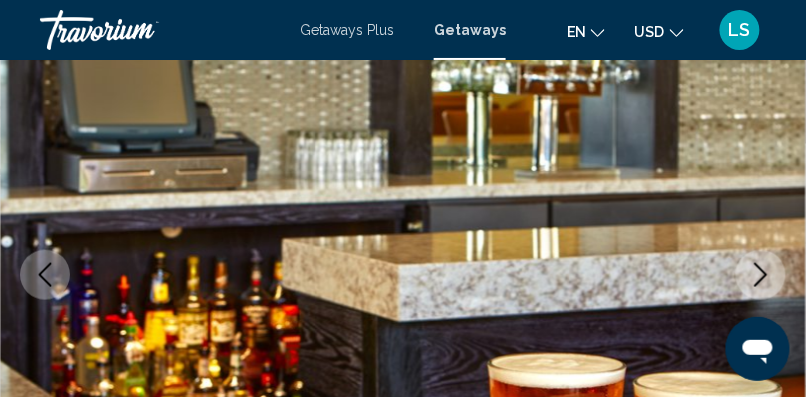 click at bounding box center [761, 275] 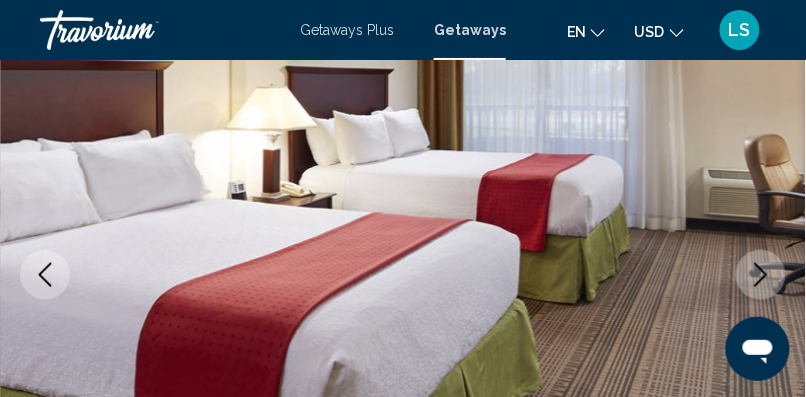 click at bounding box center (761, 275) 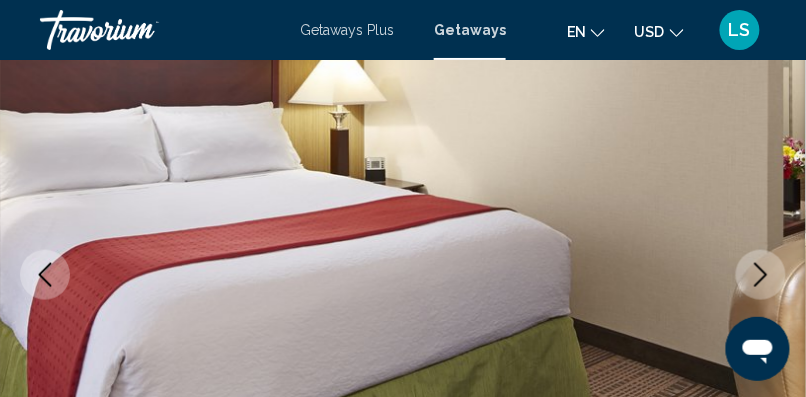 click at bounding box center [761, 275] 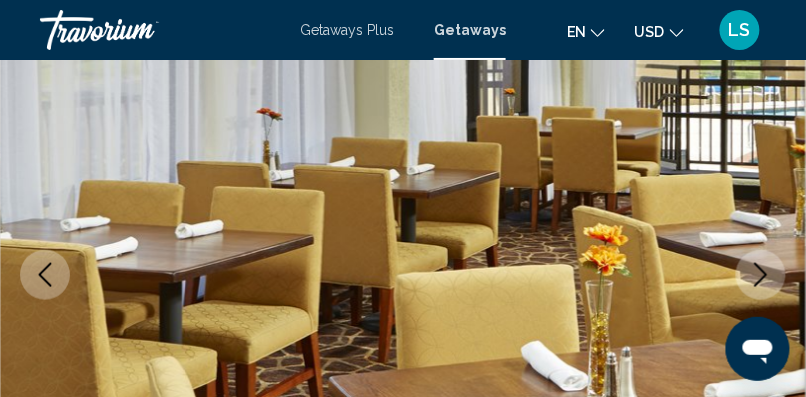 click at bounding box center [761, 275] 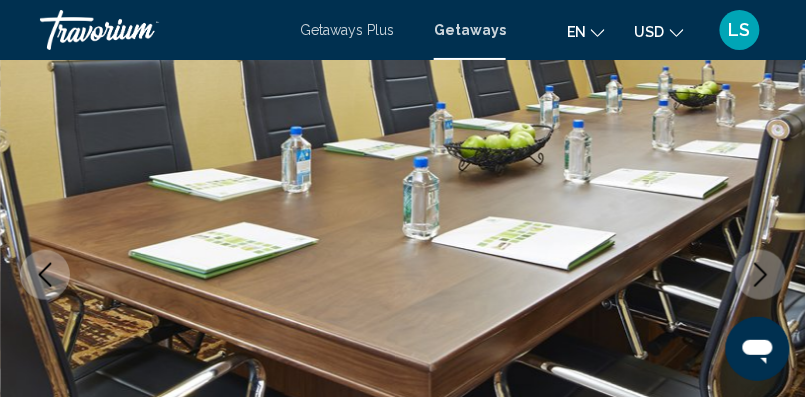 click at bounding box center [761, 275] 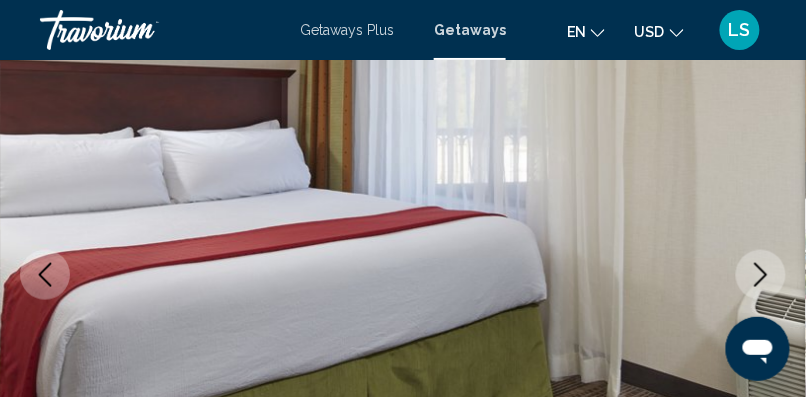 click at bounding box center [761, 275] 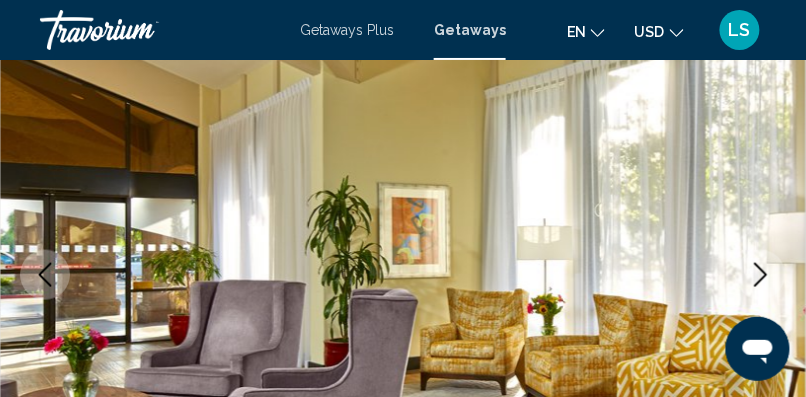 click at bounding box center (761, 275) 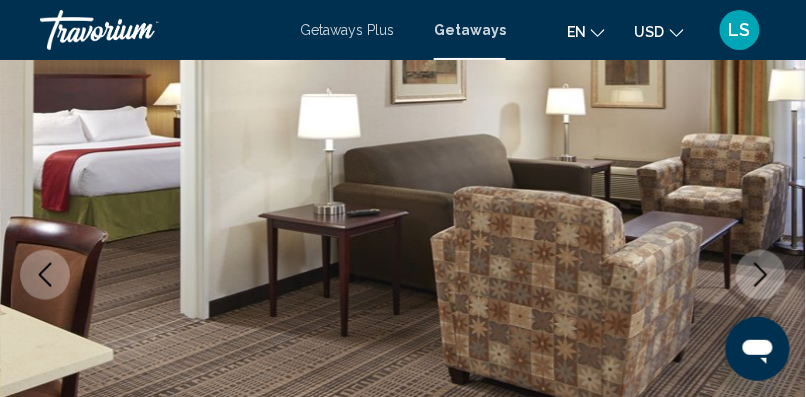 click at bounding box center [761, 275] 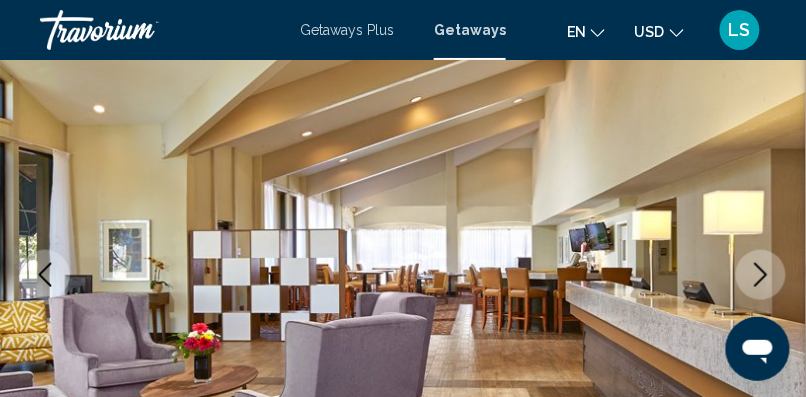 click 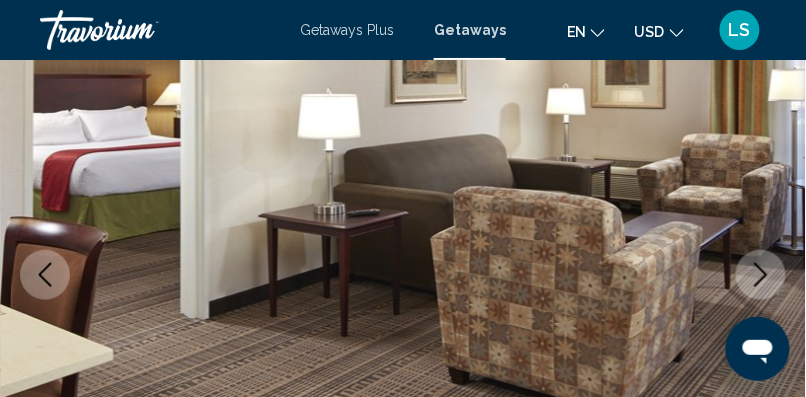 click 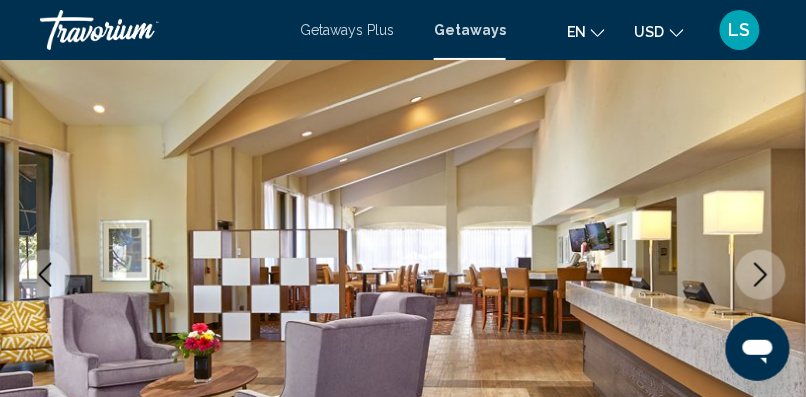 click 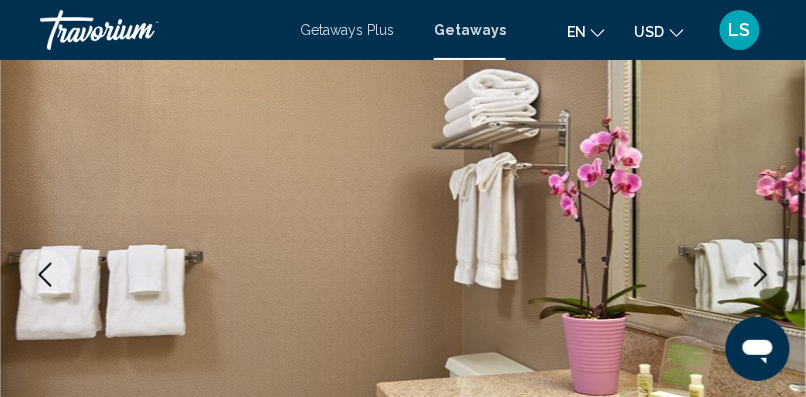 click 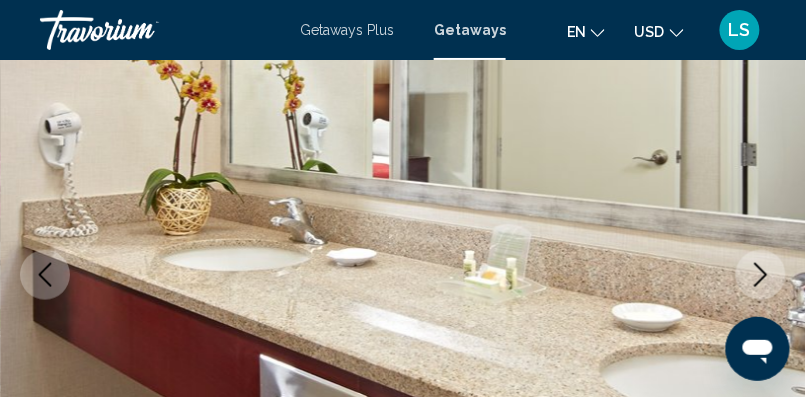 click 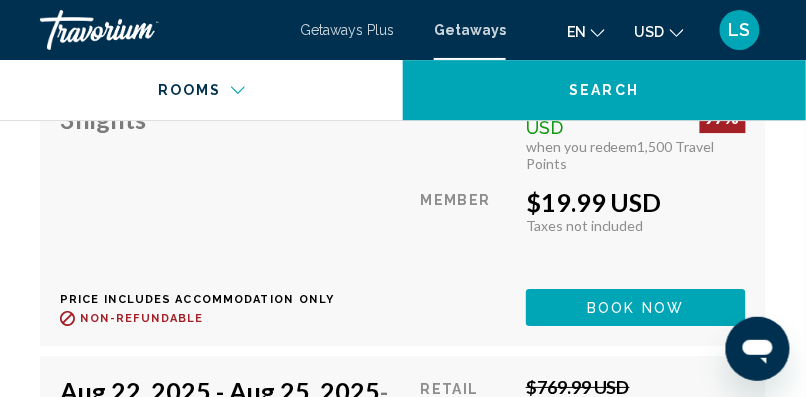 scroll, scrollTop: 4597, scrollLeft: 0, axis: vertical 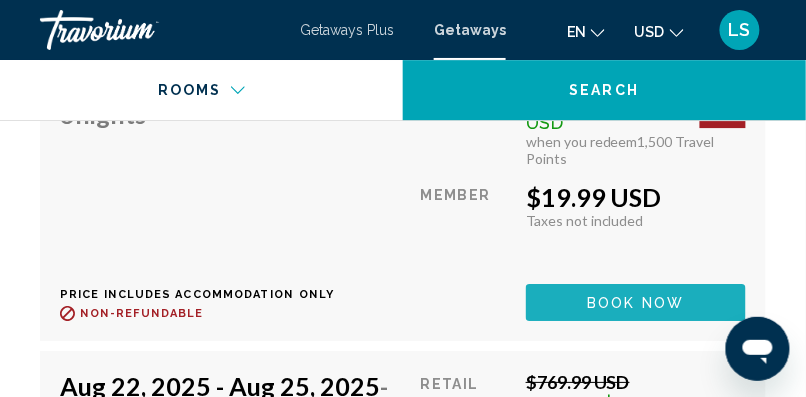 click on "Book now" at bounding box center [636, 303] 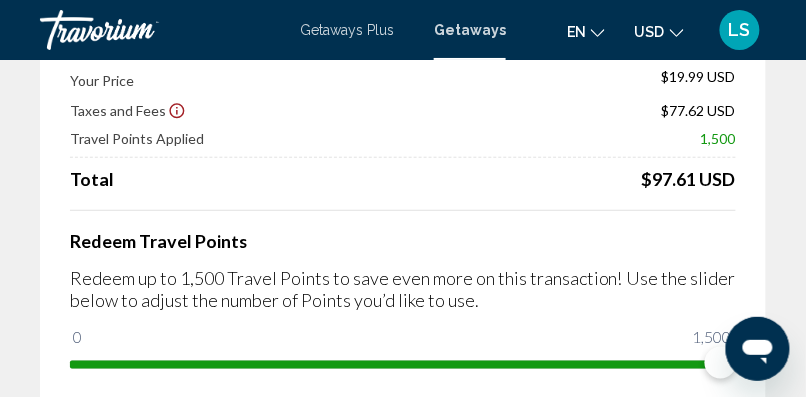 scroll, scrollTop: 0, scrollLeft: 0, axis: both 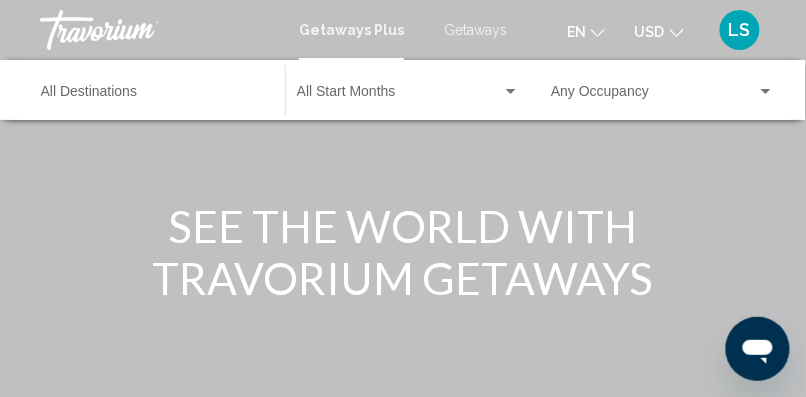 click on "Getaways" at bounding box center (475, 30) 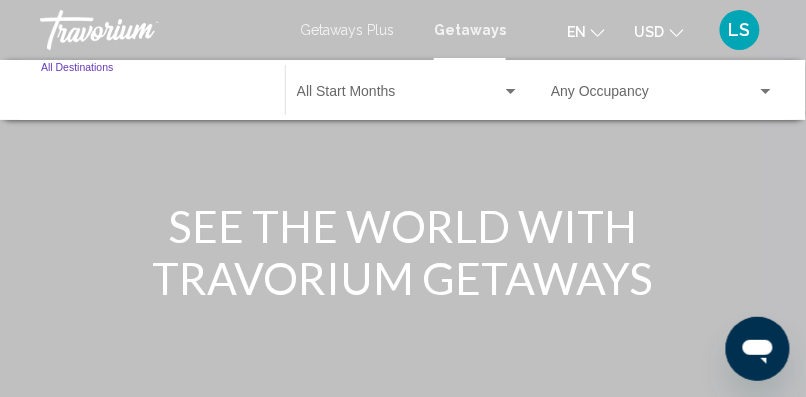 click on "Destination All Destinations" at bounding box center (153, 96) 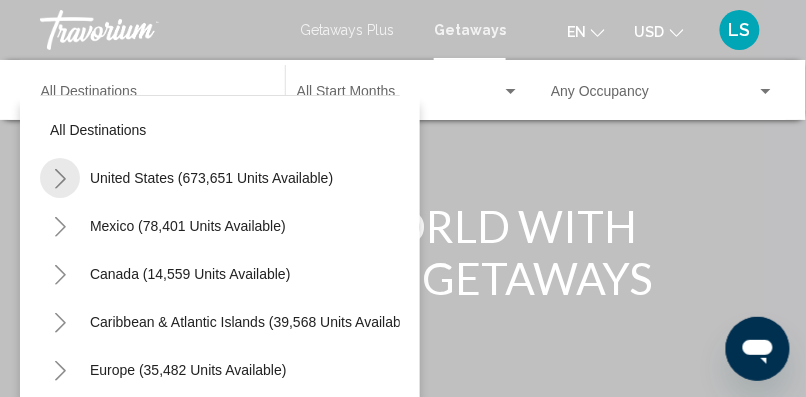 click 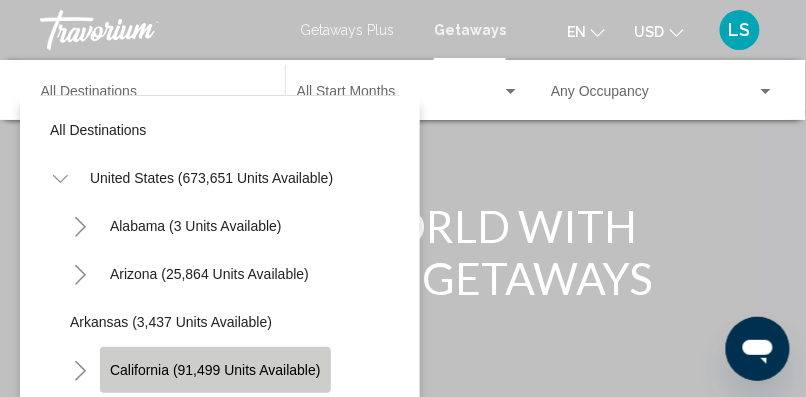click on "California (91,499 units available)" 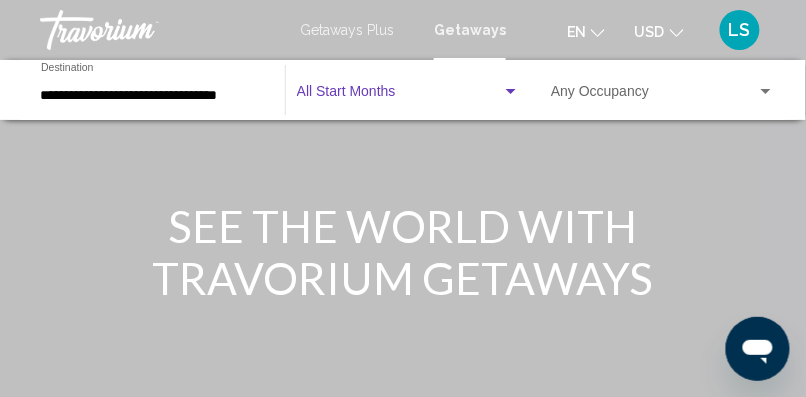 click at bounding box center (399, 96) 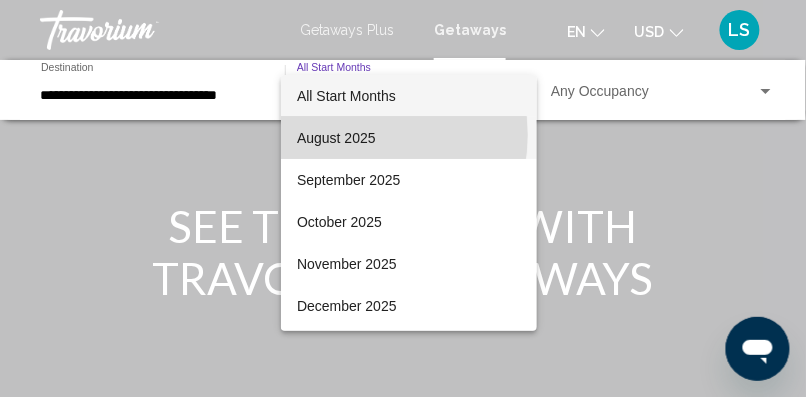 click on "August 2025" at bounding box center (409, 138) 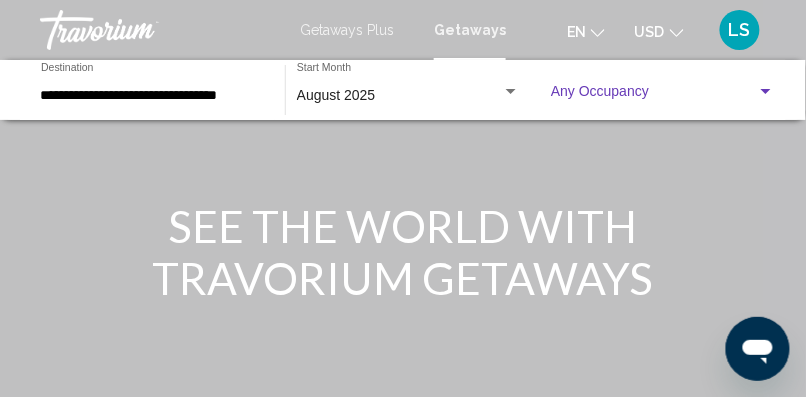 click at bounding box center (654, 96) 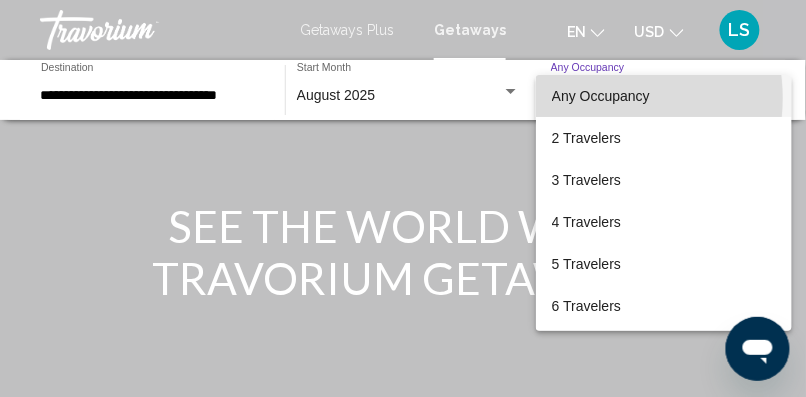 click on "Any Occupancy" at bounding box center [601, 96] 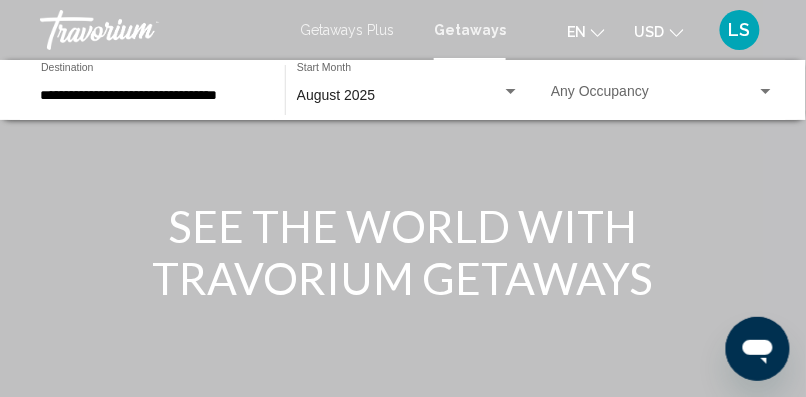 click on "Occupancy Any Occupancy" at bounding box center [663, 90] 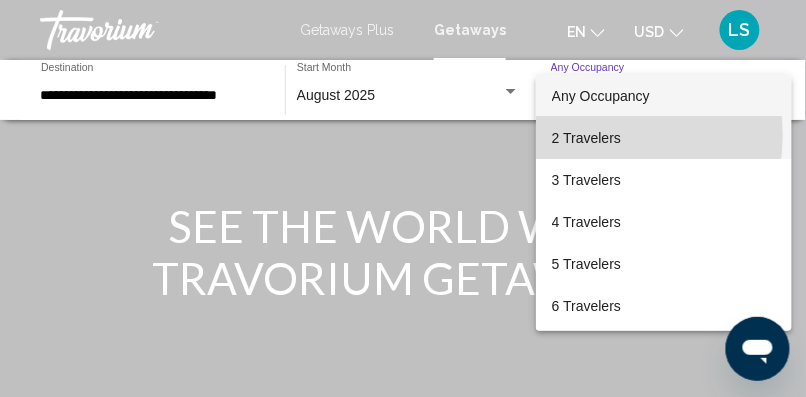 click on "2 Travelers" at bounding box center [664, 138] 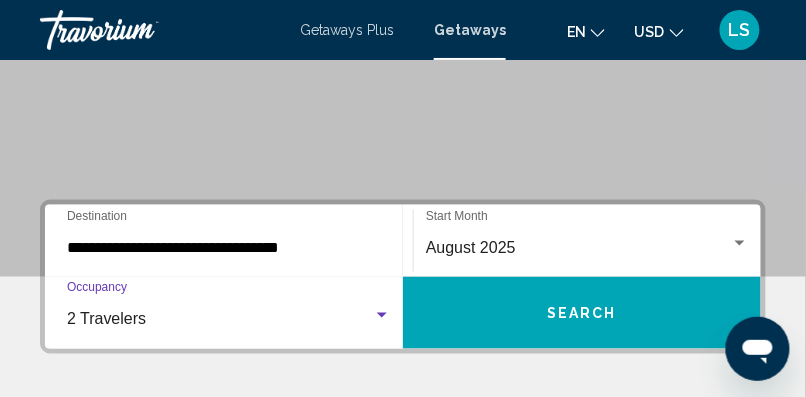 scroll, scrollTop: 325, scrollLeft: 0, axis: vertical 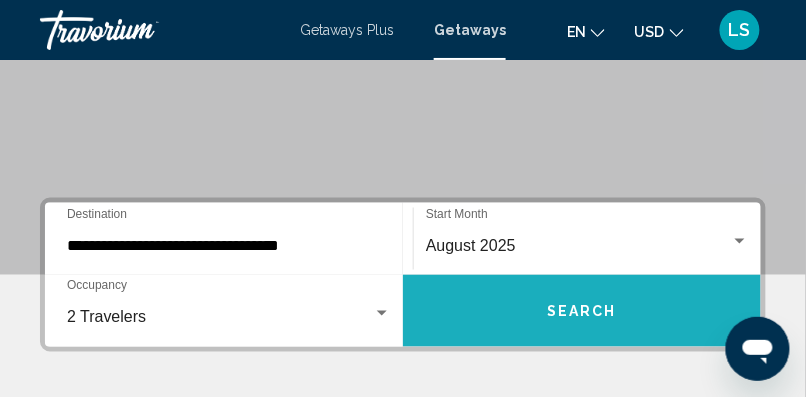 click on "Search" at bounding box center [582, 311] 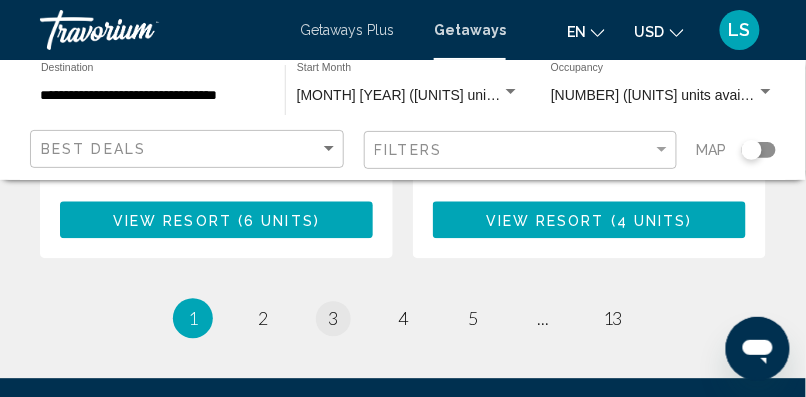 scroll, scrollTop: 4240, scrollLeft: 0, axis: vertical 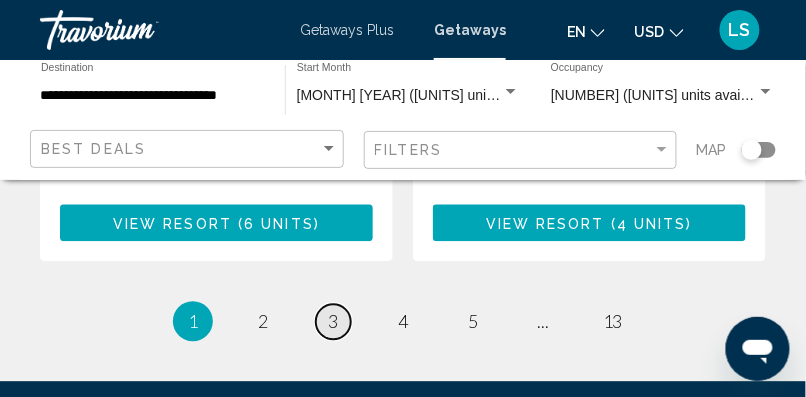 click on "page  3" at bounding box center (333, 321) 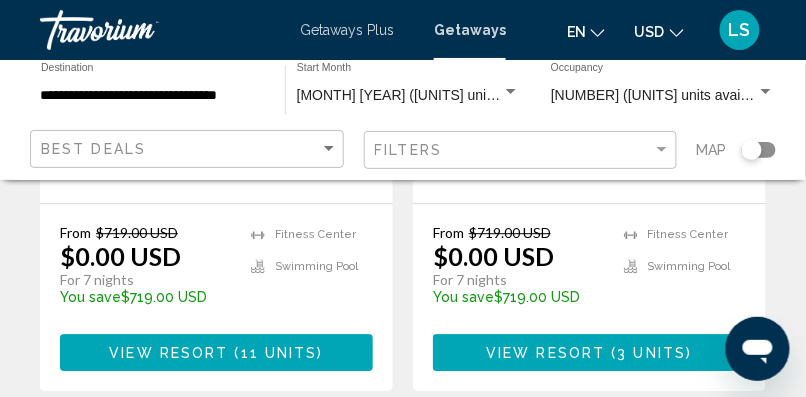 scroll, scrollTop: 1964, scrollLeft: 0, axis: vertical 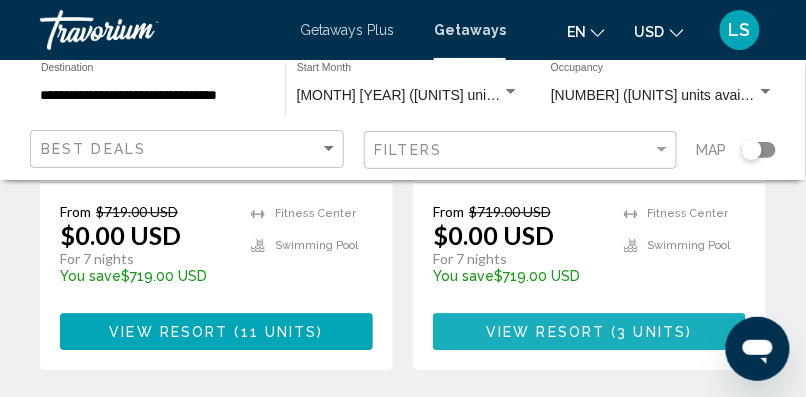click on "( 3 units )" at bounding box center (649, 332) 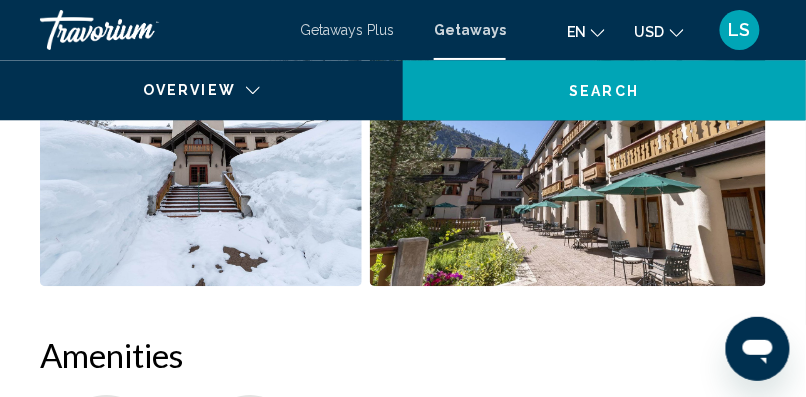 scroll, scrollTop: 336, scrollLeft: 0, axis: vertical 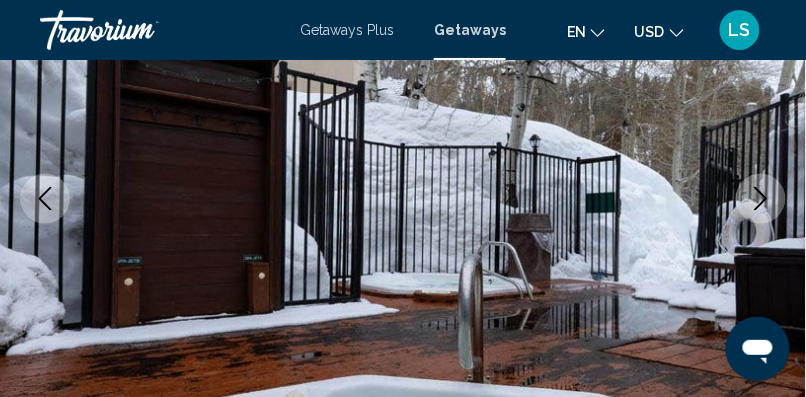 click at bounding box center [761, 199] 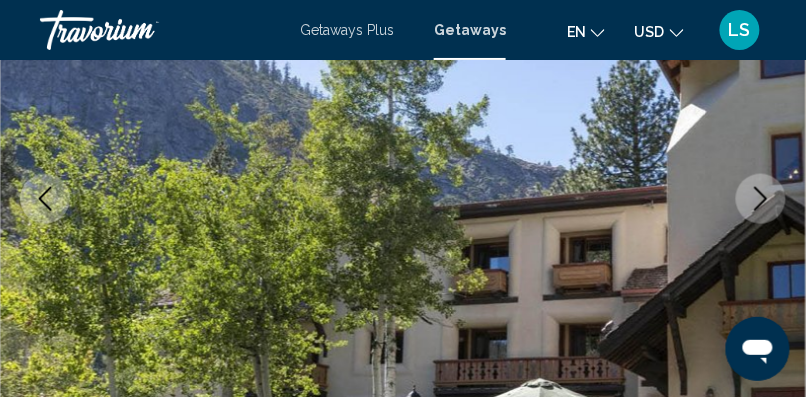 click at bounding box center [761, 199] 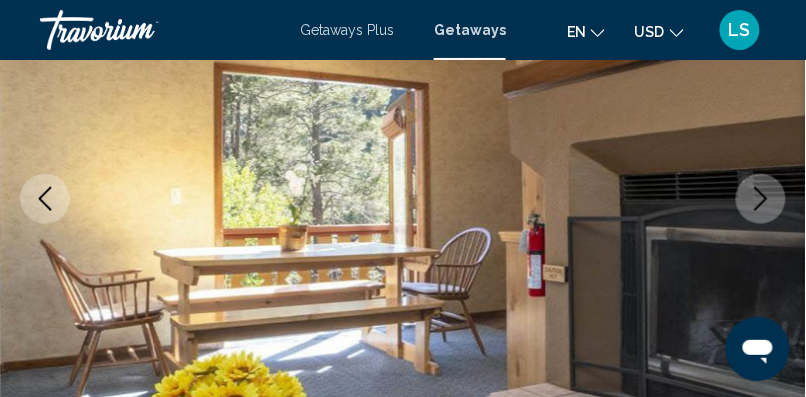 click at bounding box center (761, 199) 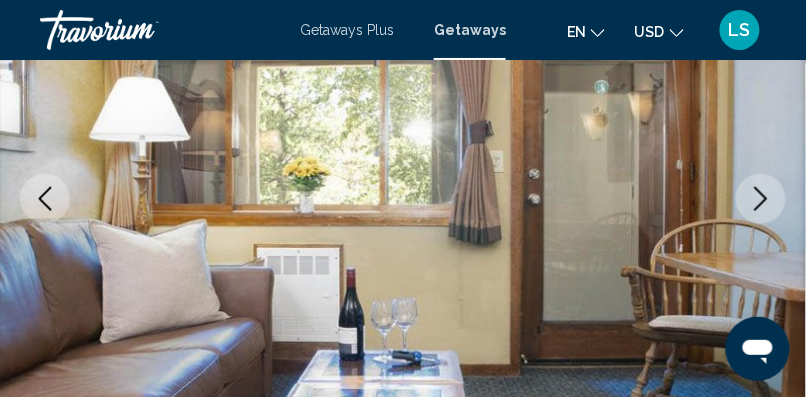 click at bounding box center [761, 199] 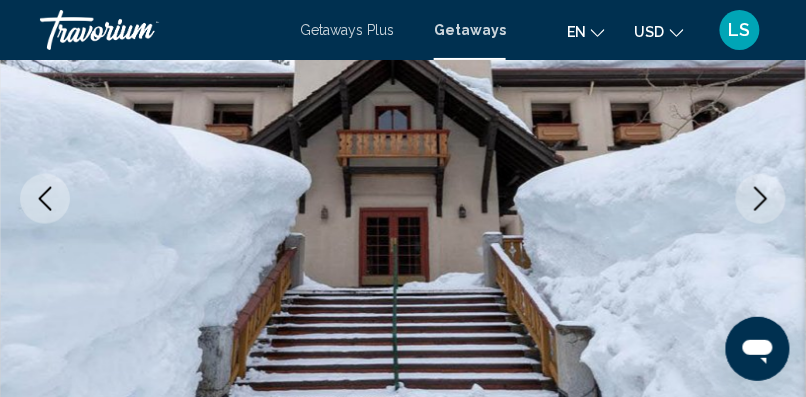 click at bounding box center (761, 199) 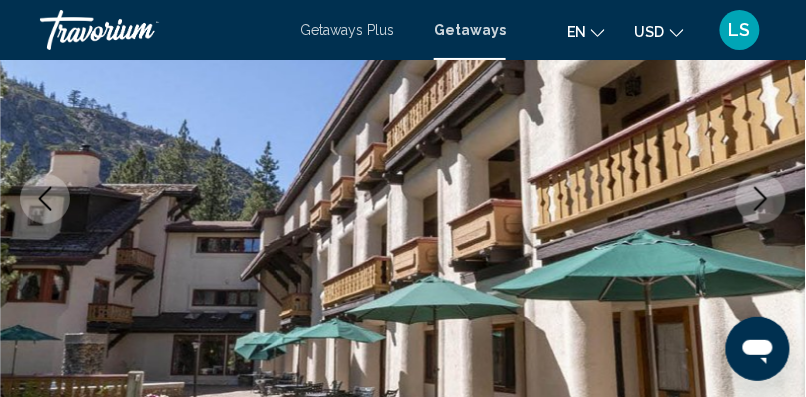 click at bounding box center (761, 199) 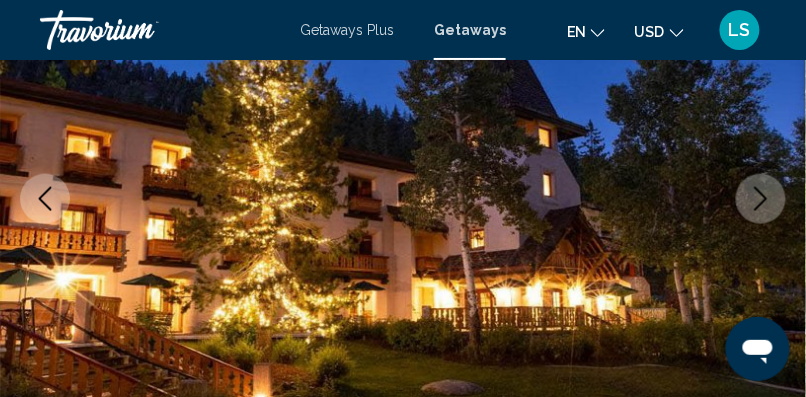 click at bounding box center [761, 199] 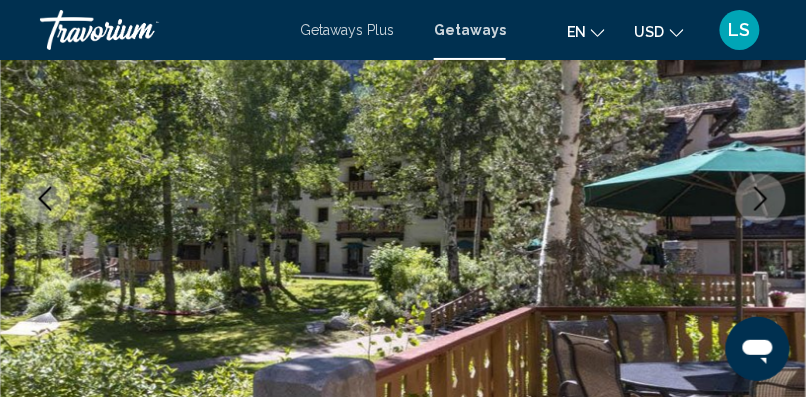 click at bounding box center [761, 199] 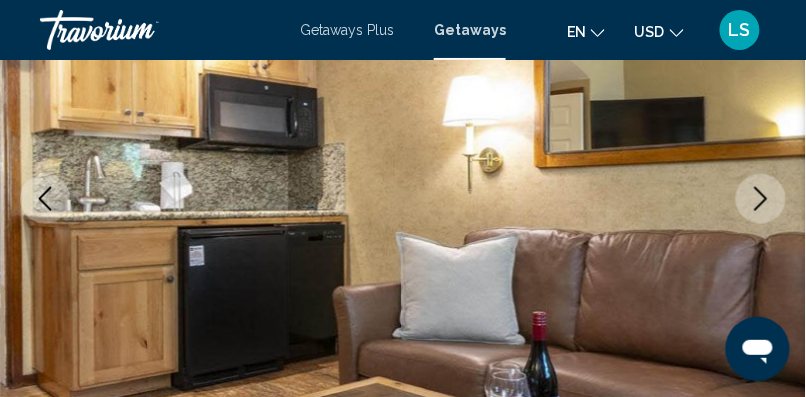 click at bounding box center (761, 199) 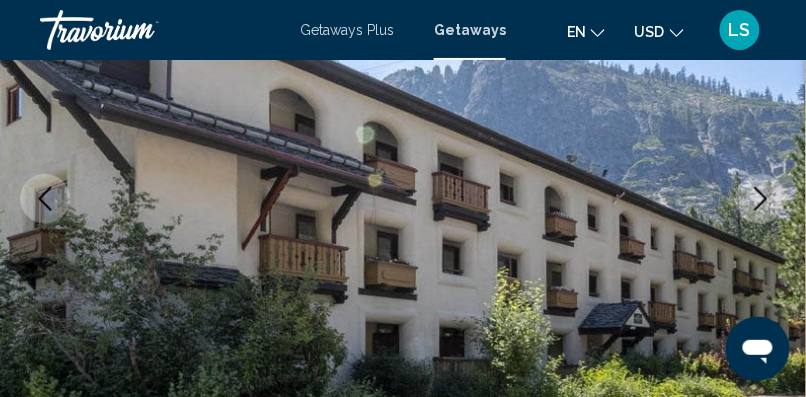 click at bounding box center [761, 199] 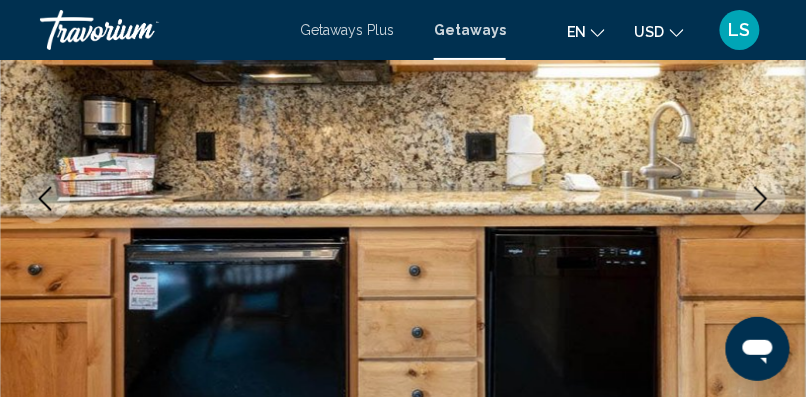 click at bounding box center (761, 199) 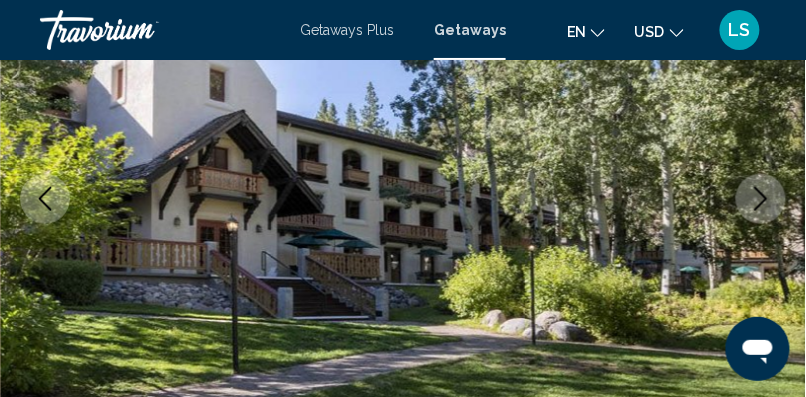 click at bounding box center [761, 199] 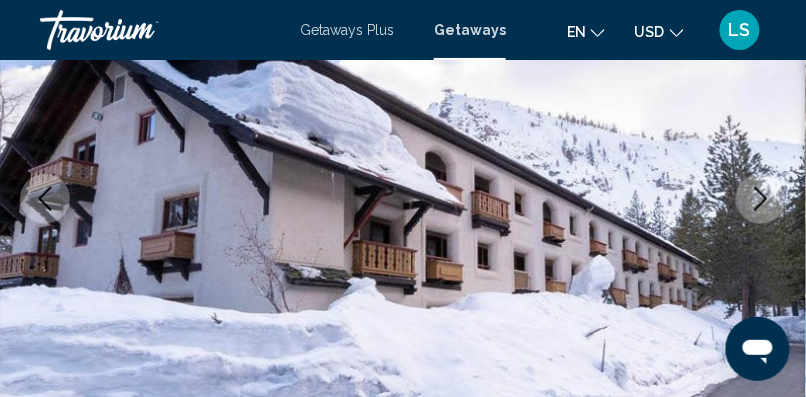 click at bounding box center [761, 199] 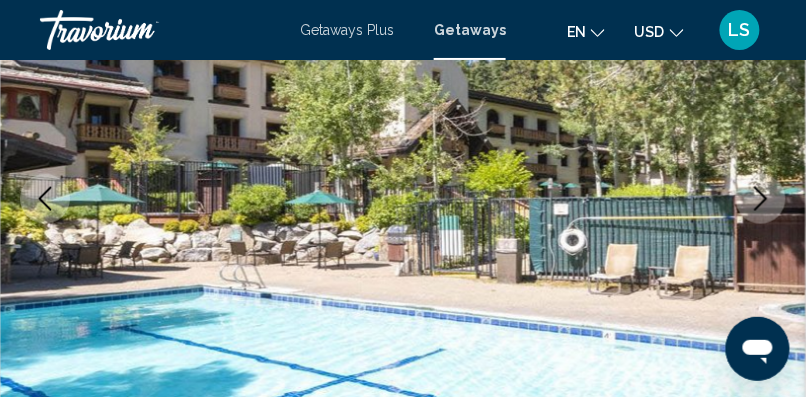 click at bounding box center [761, 199] 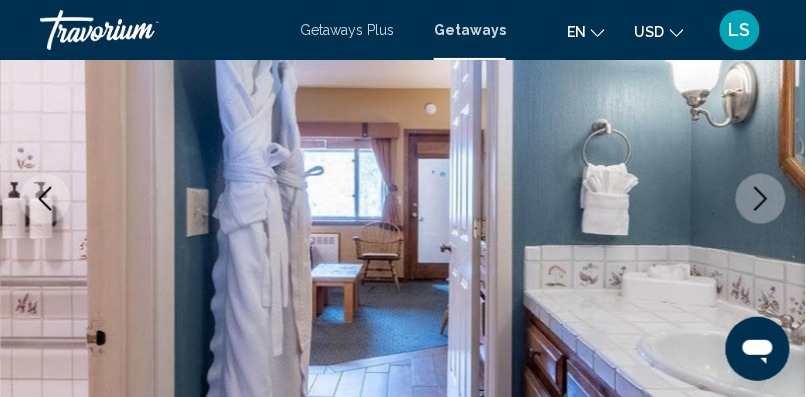 click at bounding box center [761, 199] 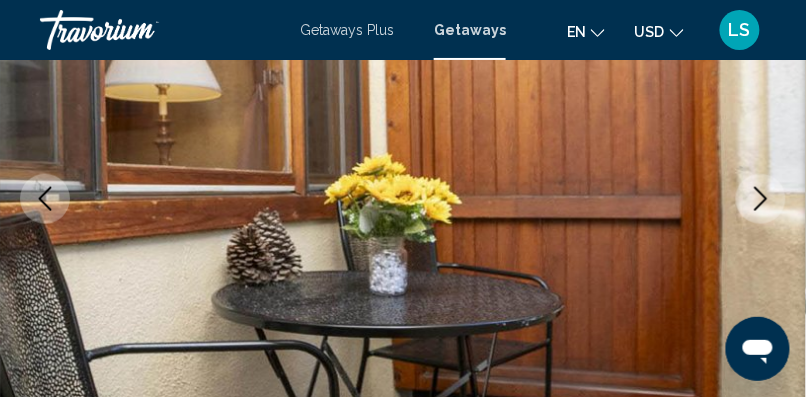 click at bounding box center [761, 199] 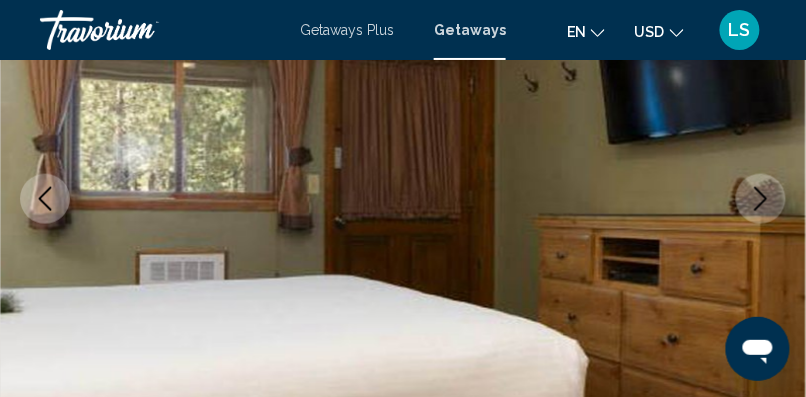 click at bounding box center [761, 199] 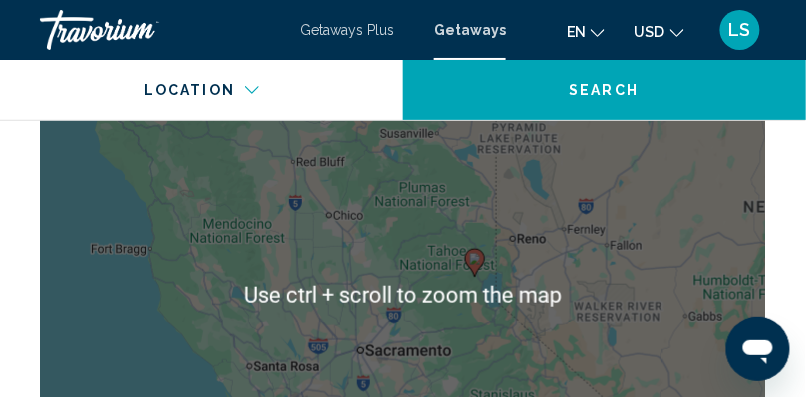 scroll, scrollTop: 3726, scrollLeft: 0, axis: vertical 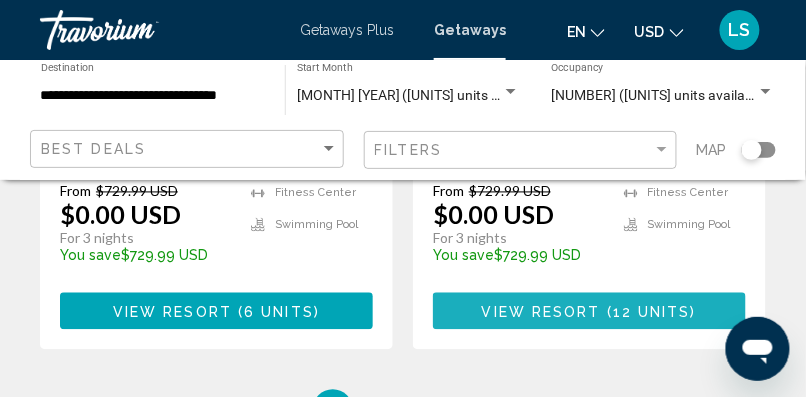 click on "12 units" at bounding box center [652, 312] 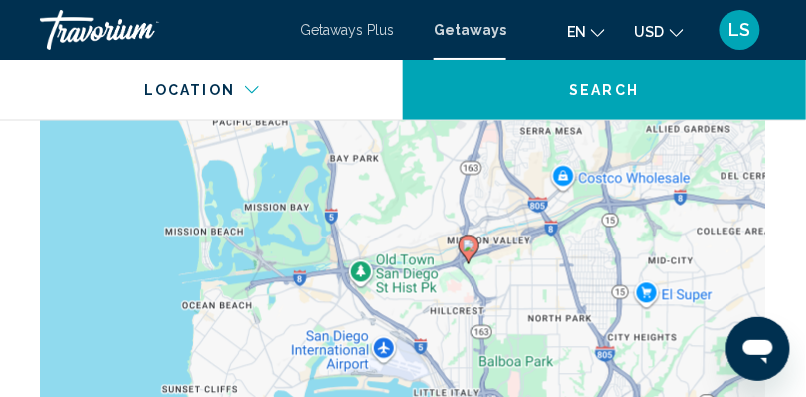 scroll, scrollTop: 4094, scrollLeft: 0, axis: vertical 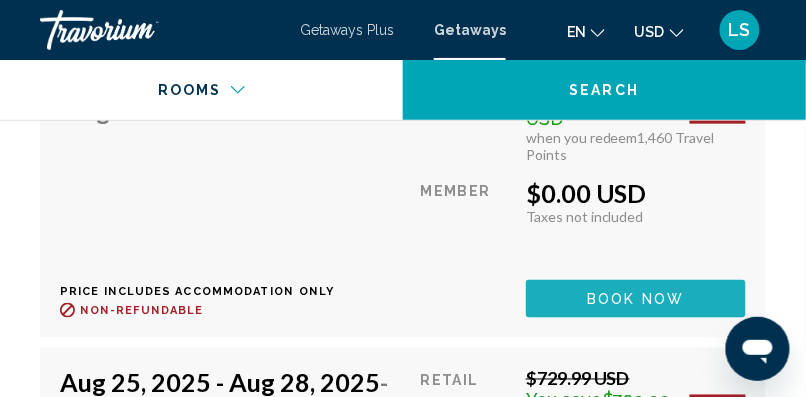 click on "Book now" at bounding box center (636, 300) 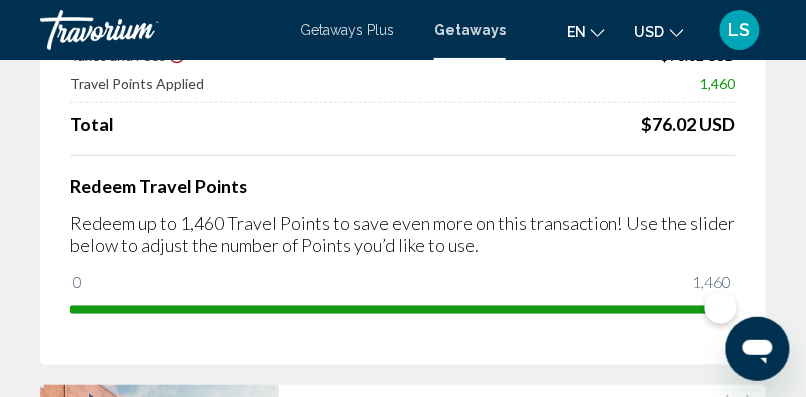 scroll, scrollTop: 0, scrollLeft: 0, axis: both 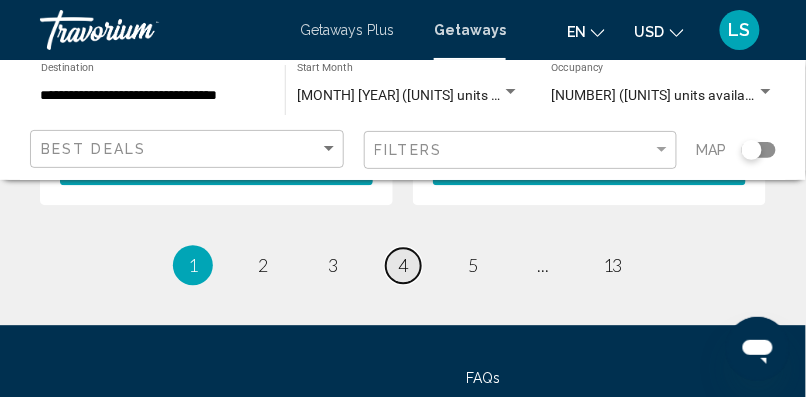 click on "4" at bounding box center (403, 265) 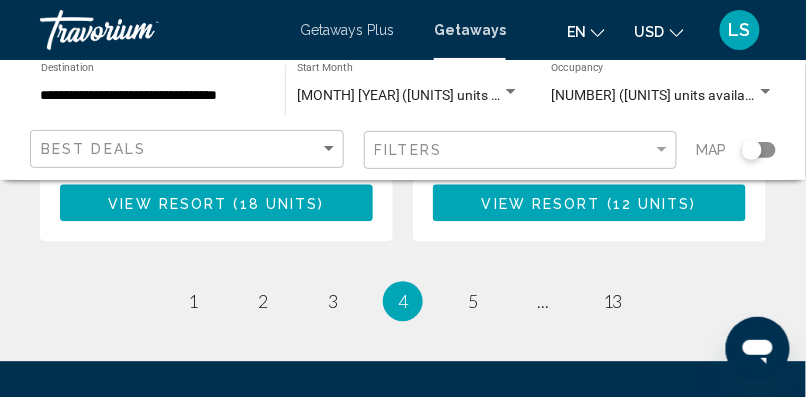 scroll, scrollTop: 4288, scrollLeft: 0, axis: vertical 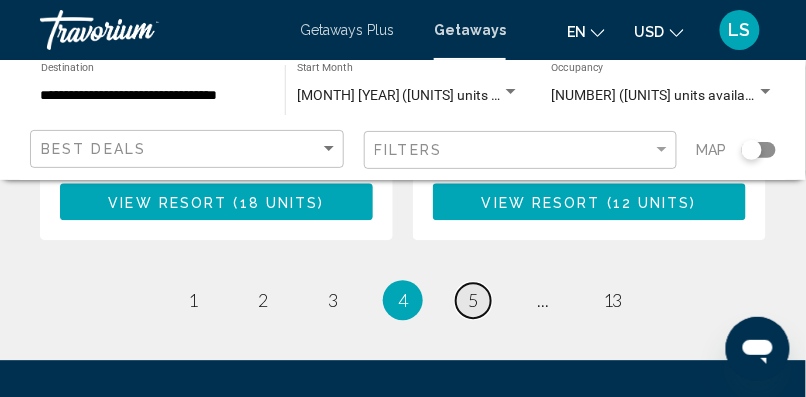 click on "page  5" at bounding box center [473, 300] 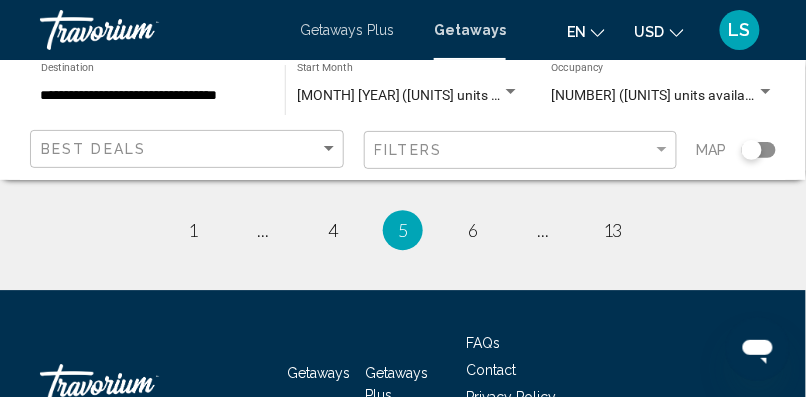 scroll, scrollTop: 4412, scrollLeft: 0, axis: vertical 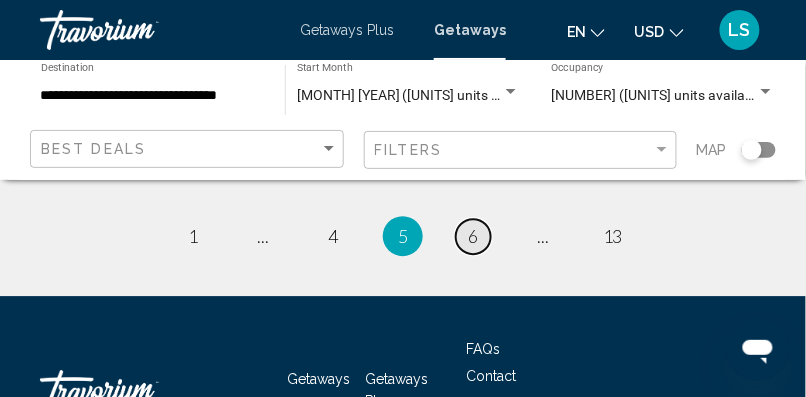 click on "page  6" at bounding box center [473, 236] 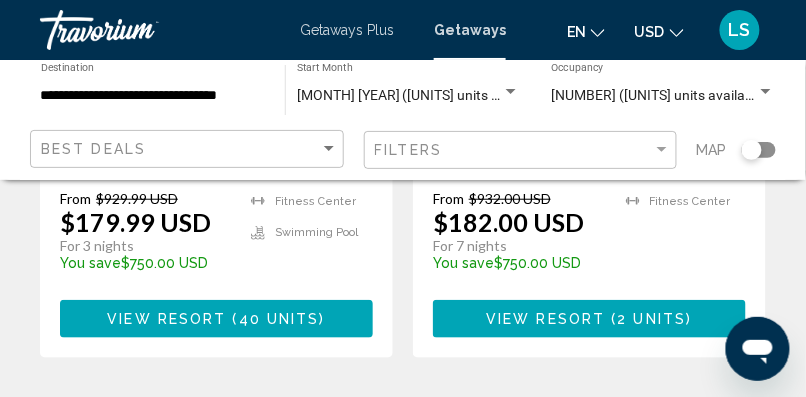 scroll, scrollTop: 1363, scrollLeft: 0, axis: vertical 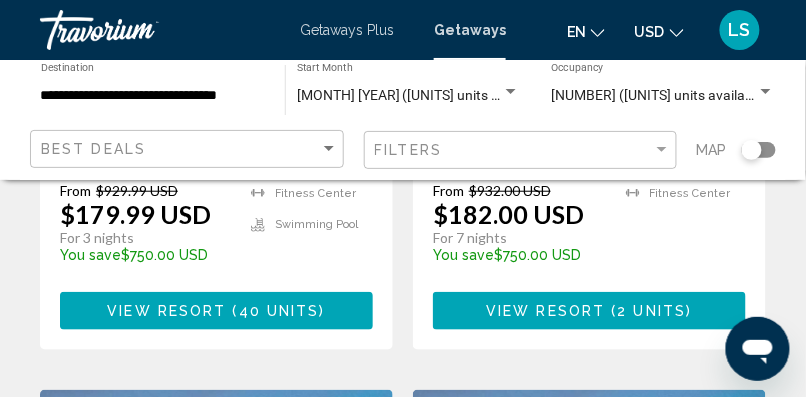 click on "View Resort    ( 40 units )" at bounding box center (216, 310) 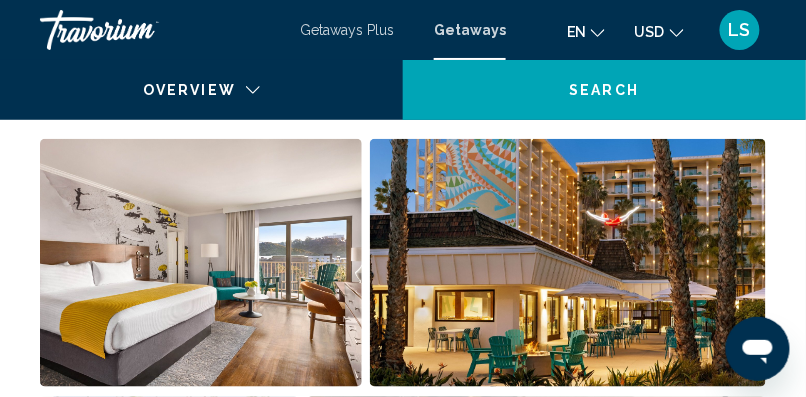 scroll, scrollTop: 336, scrollLeft: 0, axis: vertical 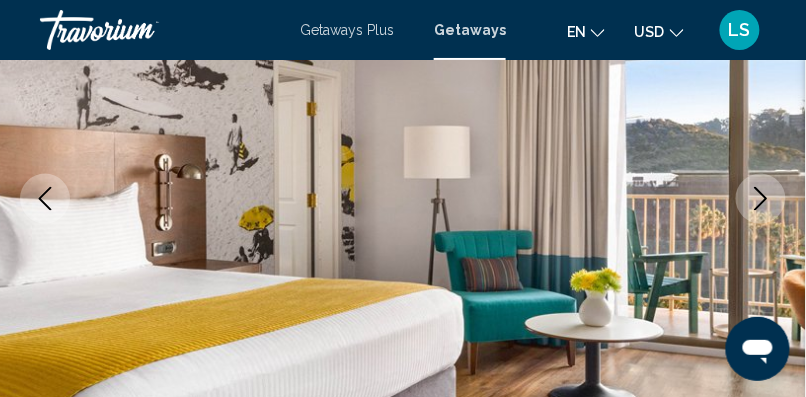 click 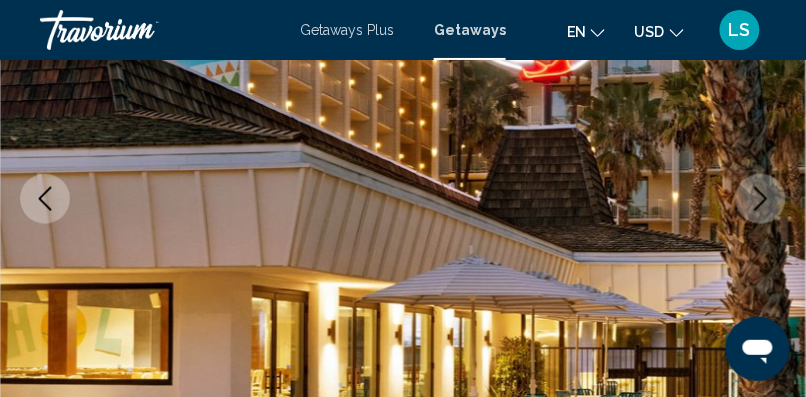 click 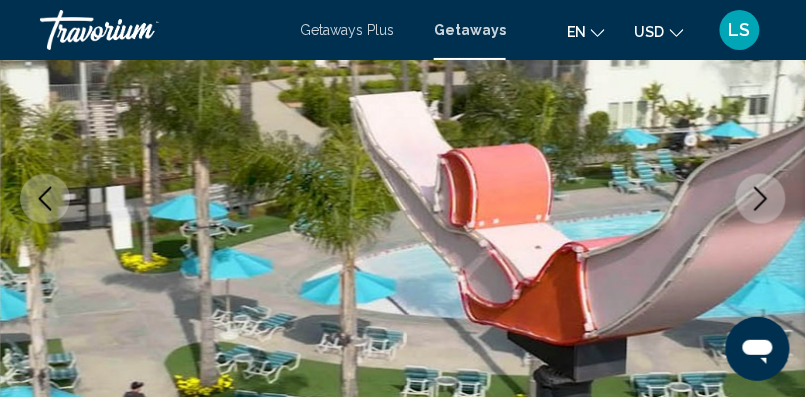 click 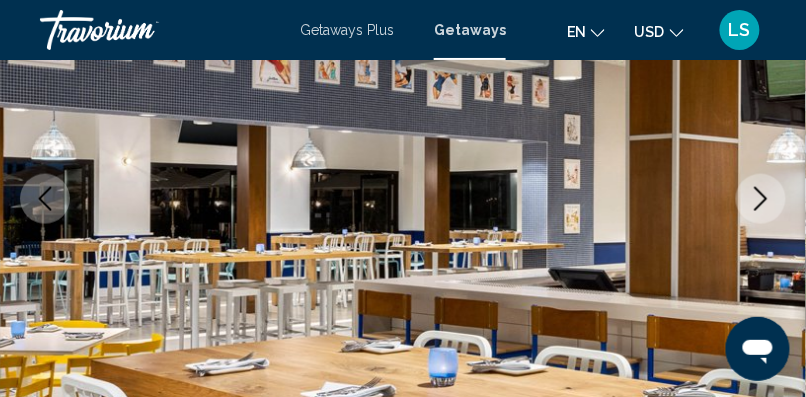 click 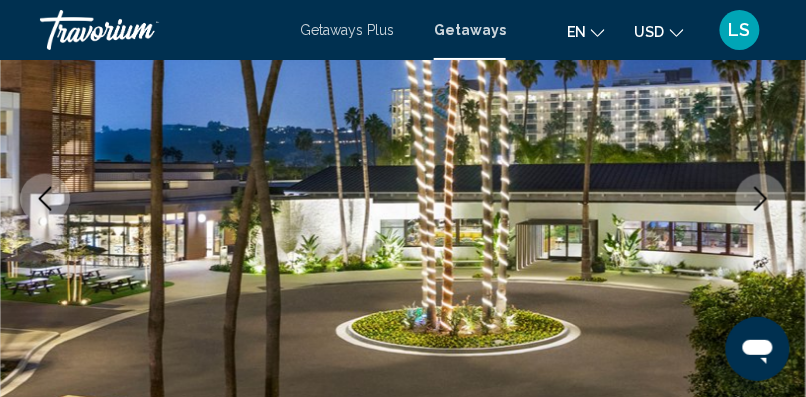 click 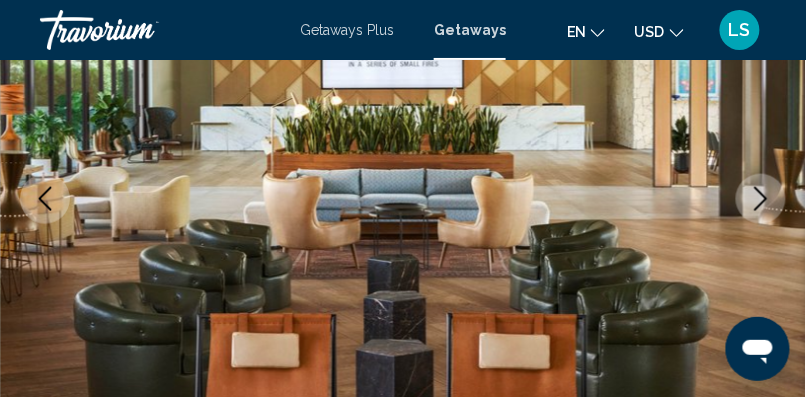 click 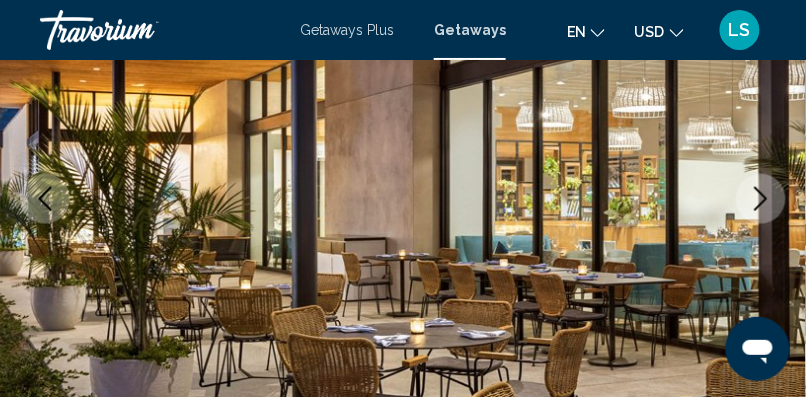 click 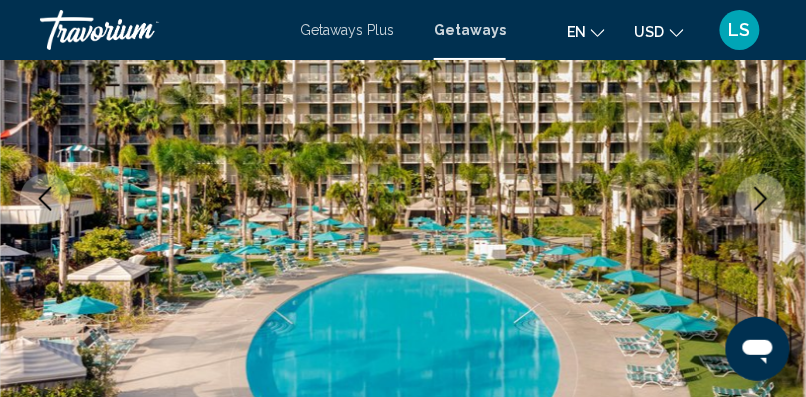click 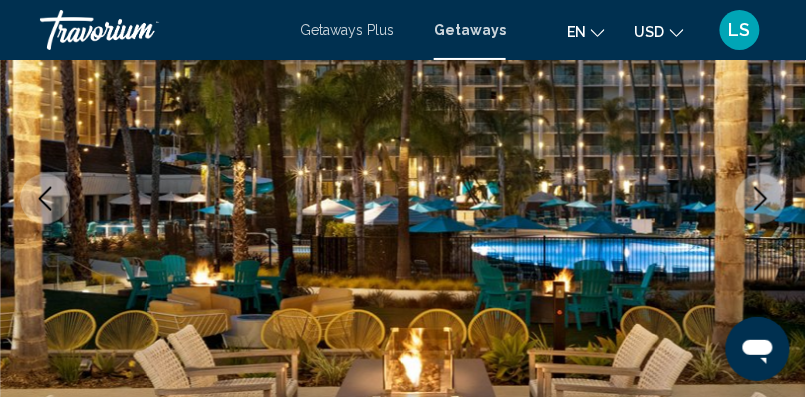 click 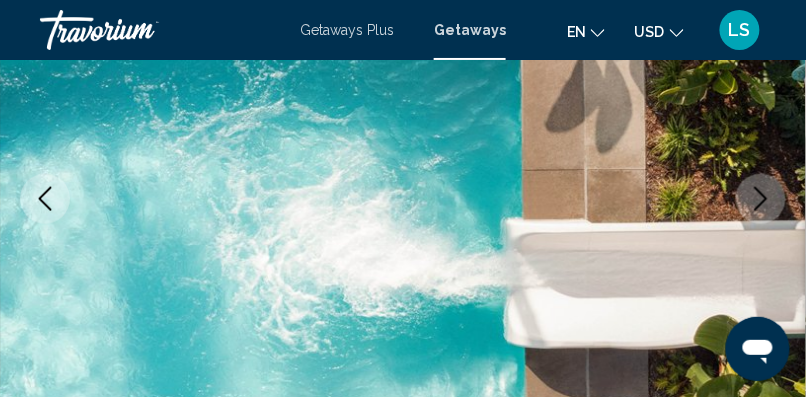 click 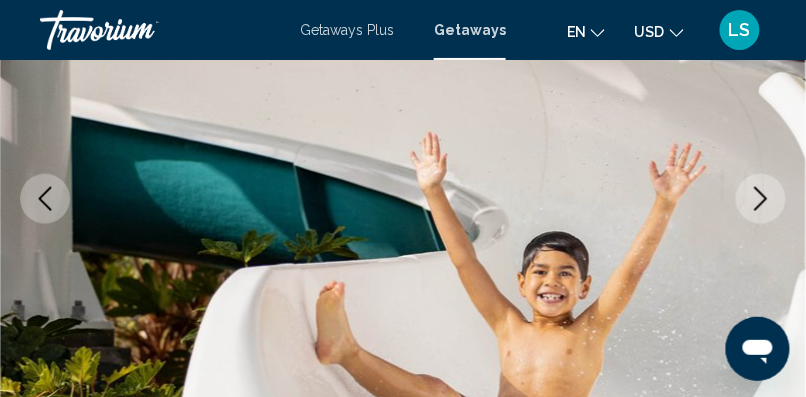 click 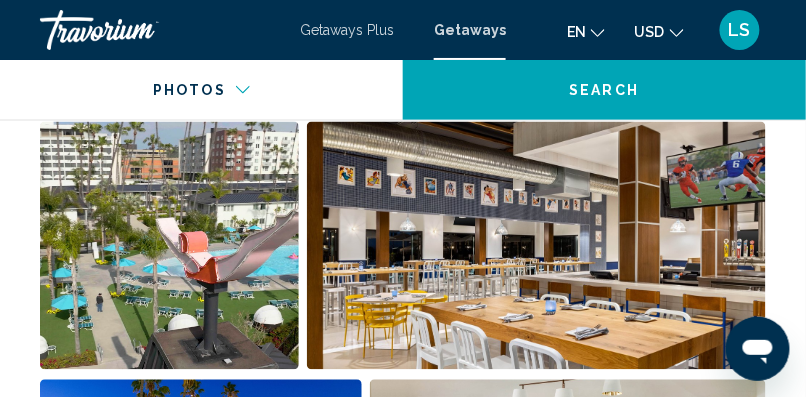 scroll, scrollTop: 1639, scrollLeft: 0, axis: vertical 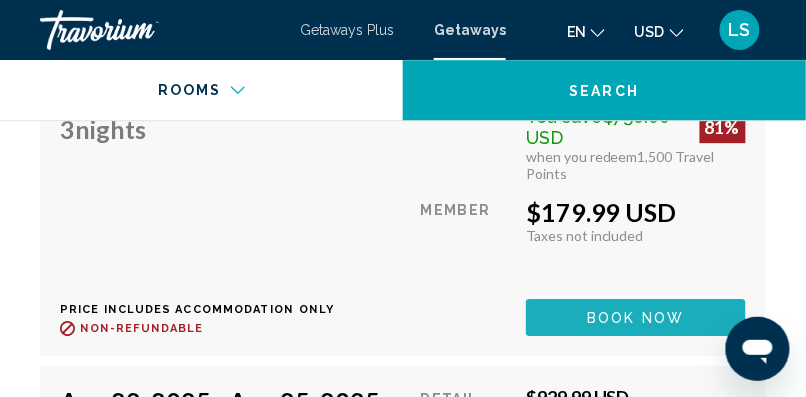 click on "Book now" at bounding box center (636, 318) 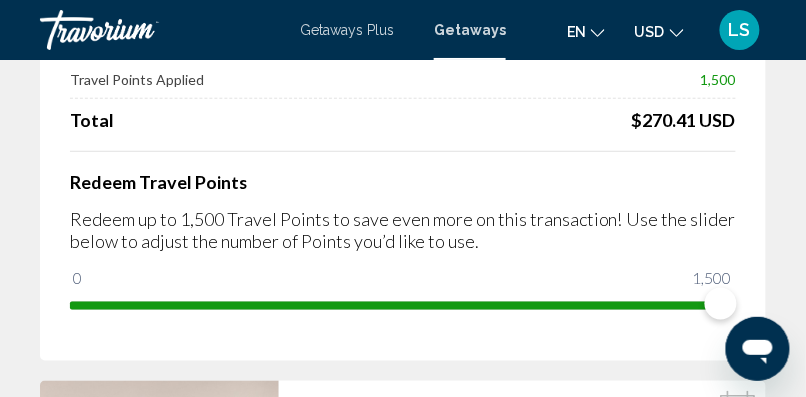scroll, scrollTop: 0, scrollLeft: 0, axis: both 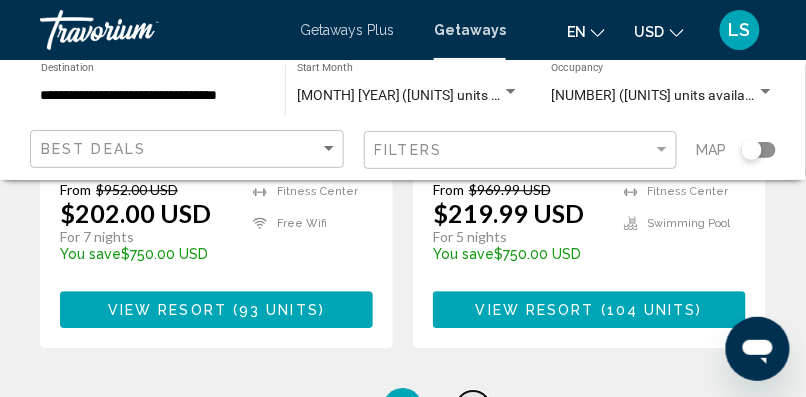 click on "7" at bounding box center (473, 408) 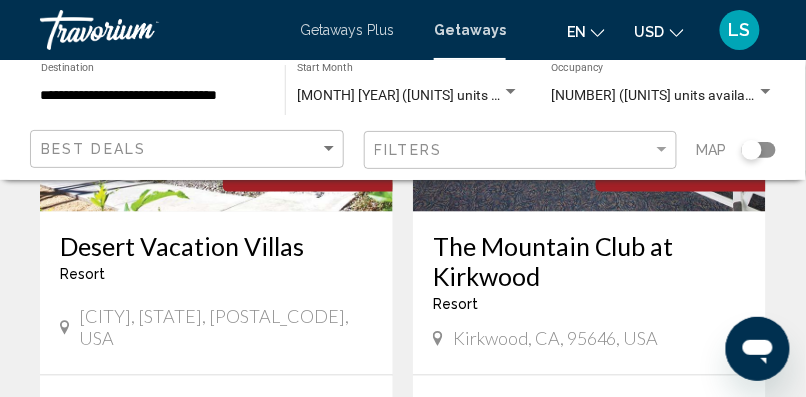 scroll, scrollTop: 0, scrollLeft: 0, axis: both 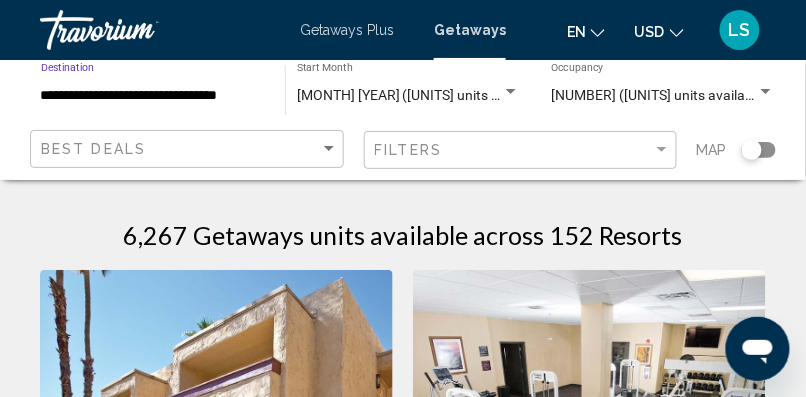 click on "**********" at bounding box center (153, 96) 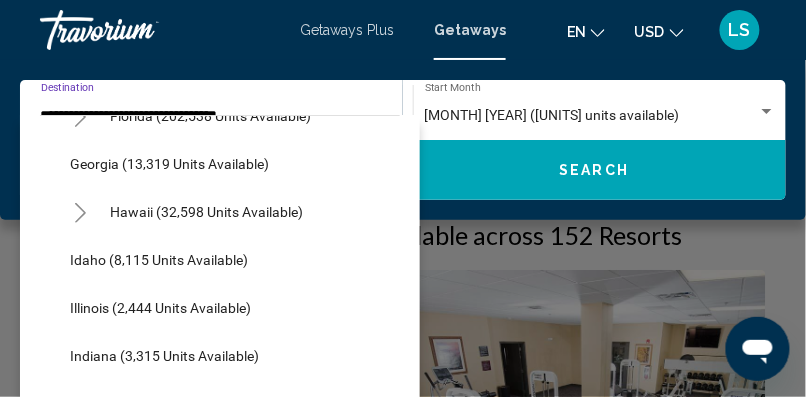 scroll, scrollTop: 756, scrollLeft: 0, axis: vertical 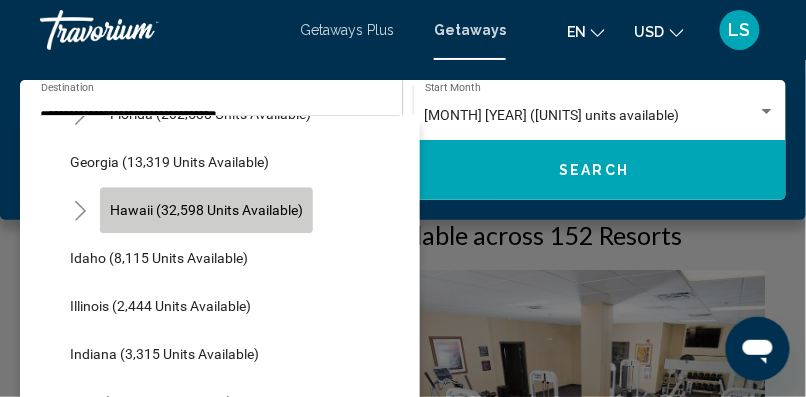 click on "Hawaii (32,598 units available)" 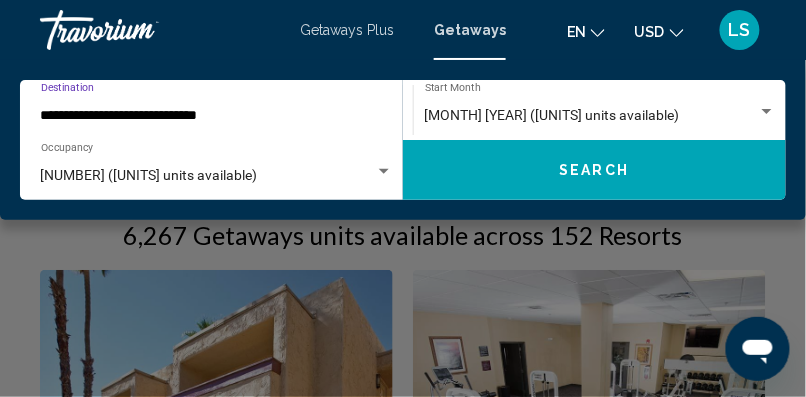 click on "[MONTH] [YEAR] ([UNITS] units available)" at bounding box center (552, 115) 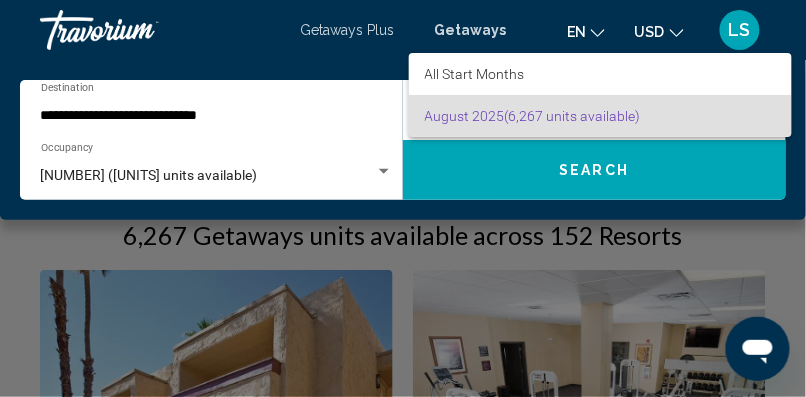 click at bounding box center [403, 198] 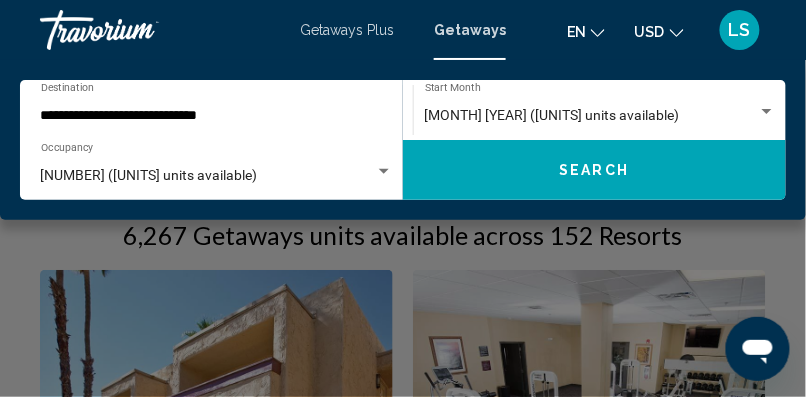 click on "Search" 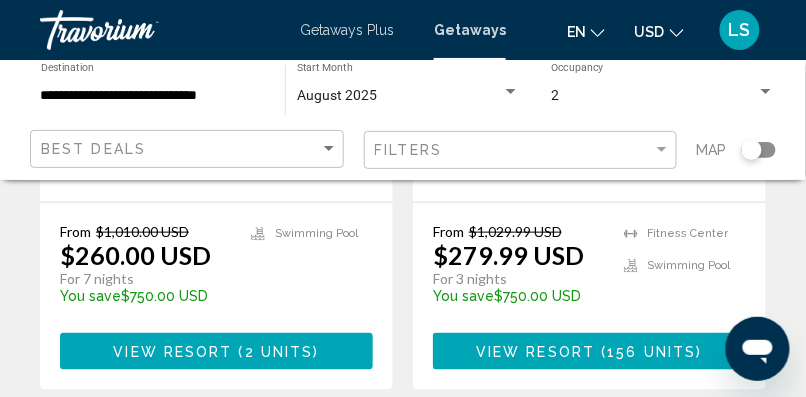 scroll, scrollTop: 2640, scrollLeft: 0, axis: vertical 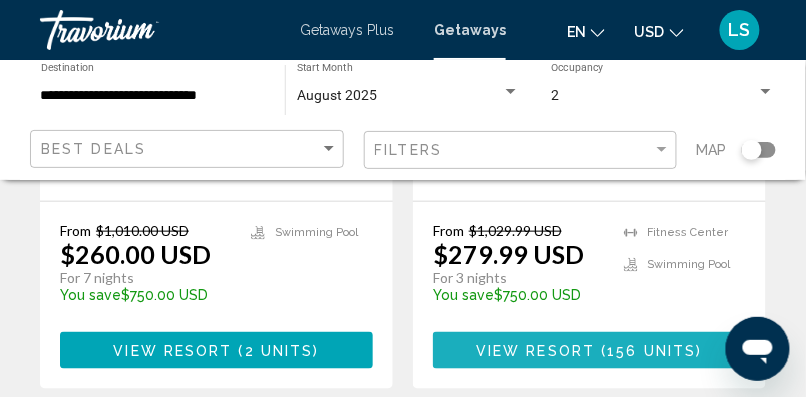 click on "156 units" at bounding box center (652, 351) 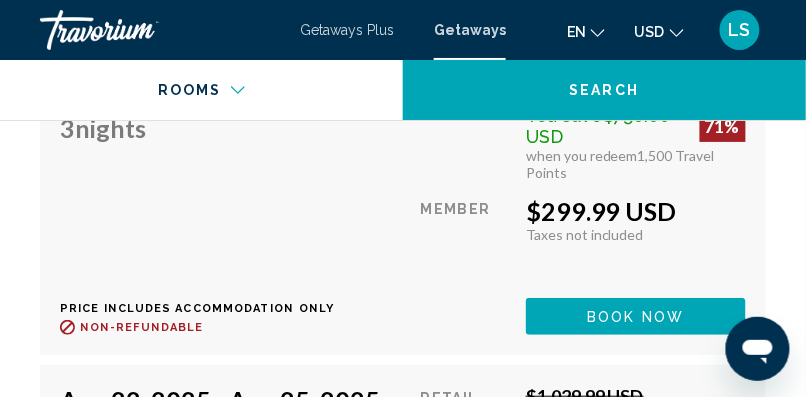 scroll, scrollTop: 4824, scrollLeft: 0, axis: vertical 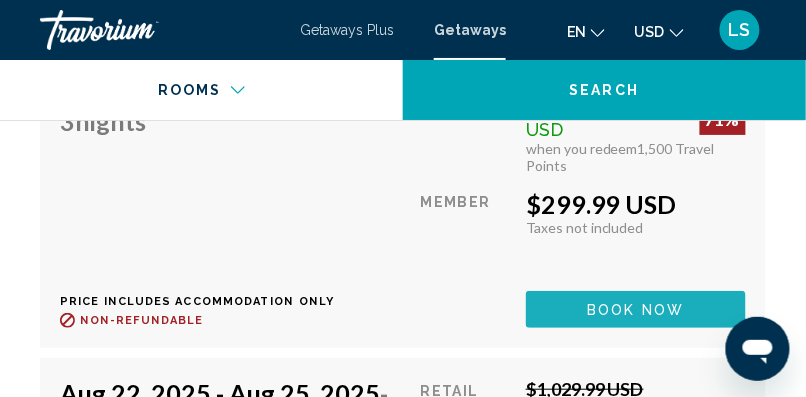 click on "Book now" at bounding box center [636, 310] 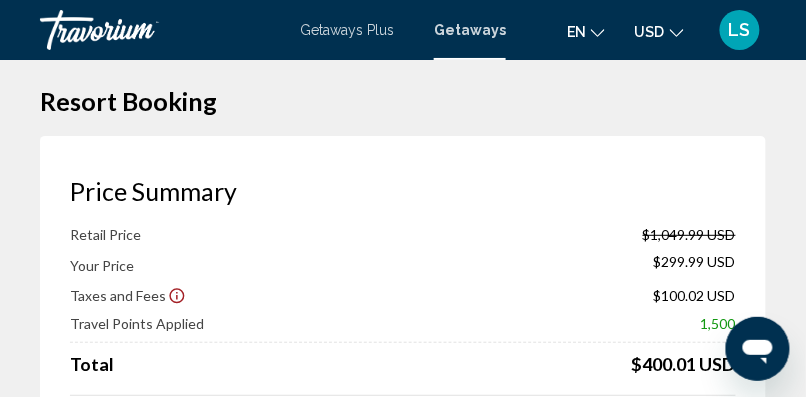 scroll, scrollTop: 0, scrollLeft: 0, axis: both 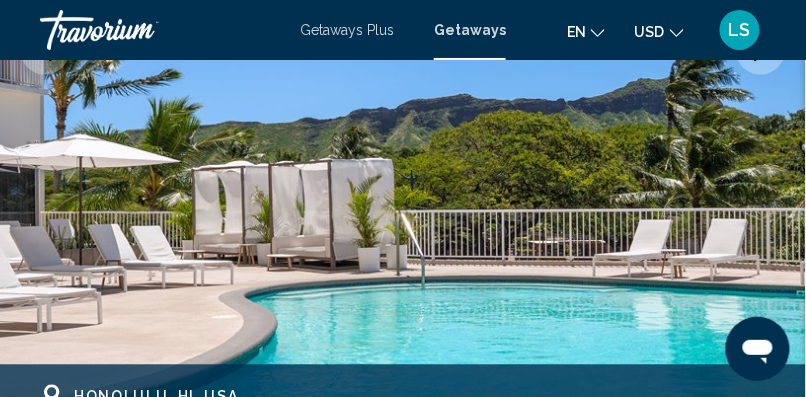 click on "Getaways" at bounding box center [470, 30] 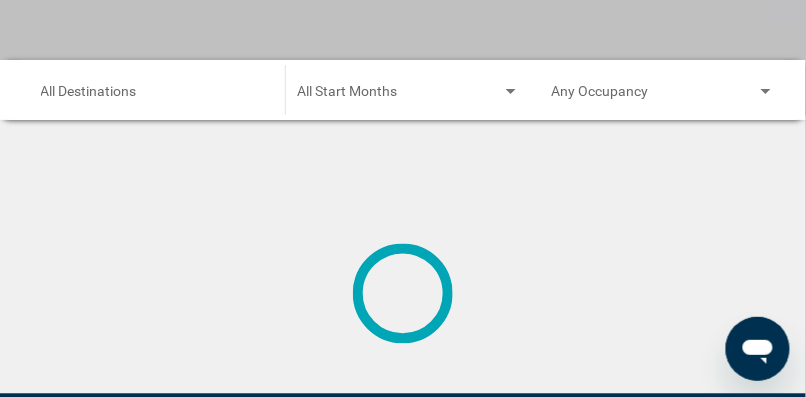 scroll, scrollTop: 0, scrollLeft: 0, axis: both 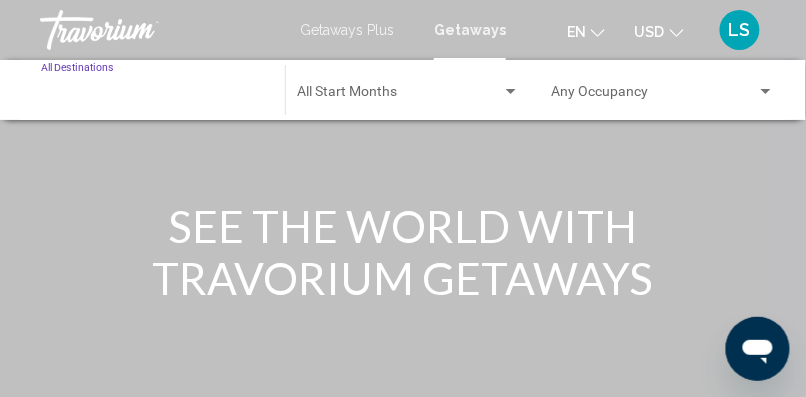 click on "Destination All Destinations" at bounding box center [153, 96] 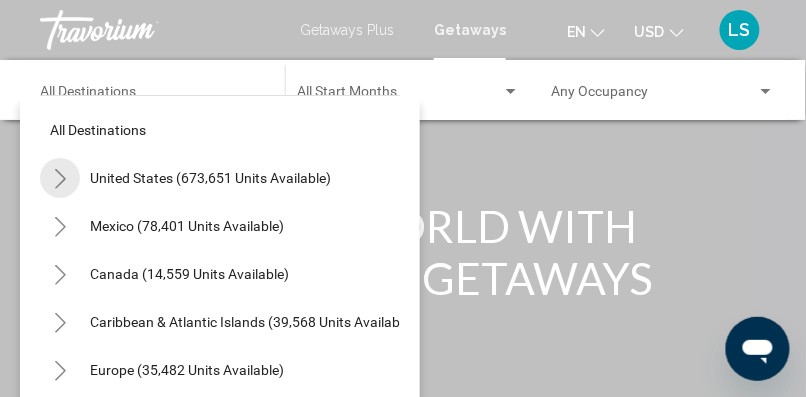 click 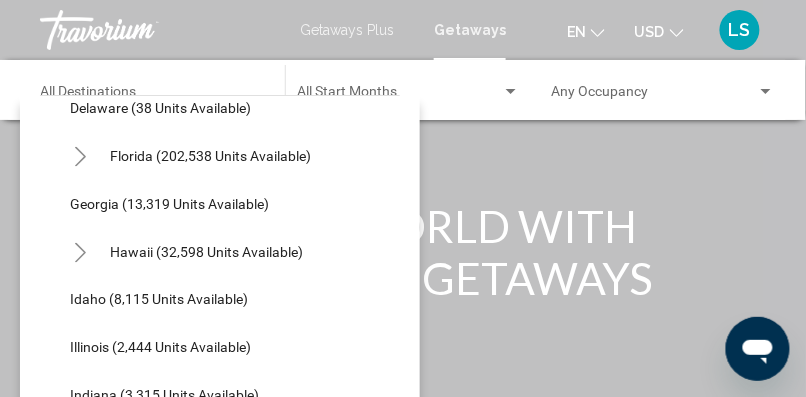 scroll, scrollTop: 407, scrollLeft: 0, axis: vertical 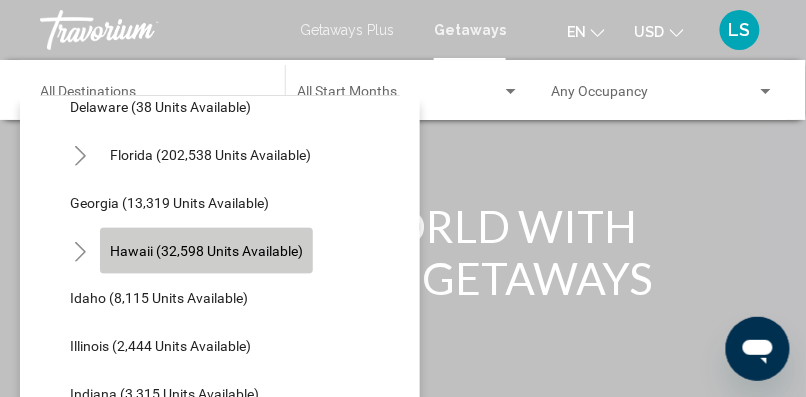 click on "Hawaii (32,598 units available)" 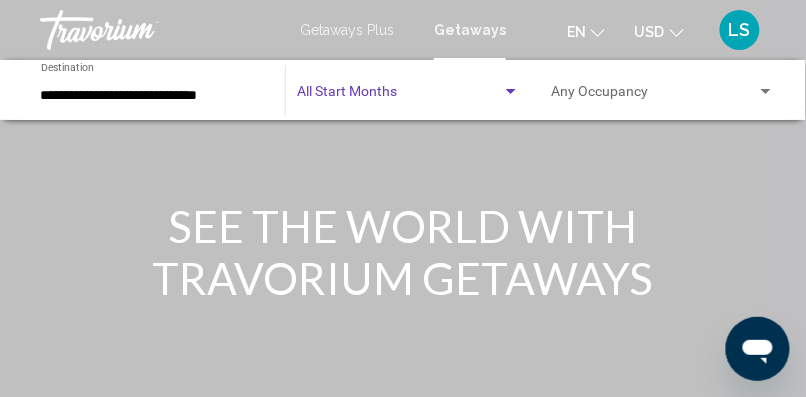 click at bounding box center (399, 96) 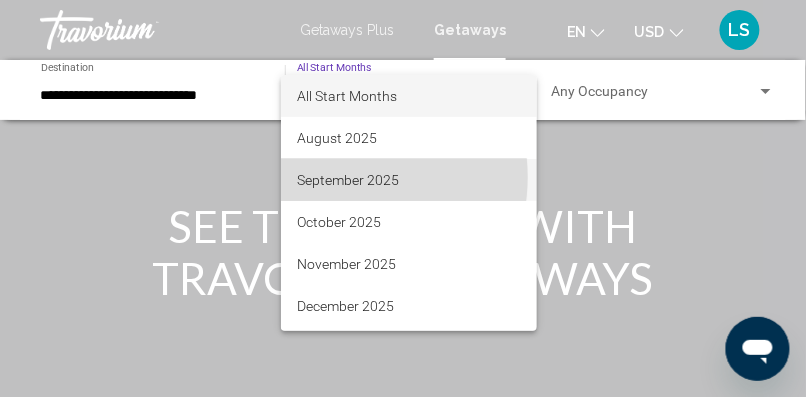click on "September 2025" at bounding box center [409, 180] 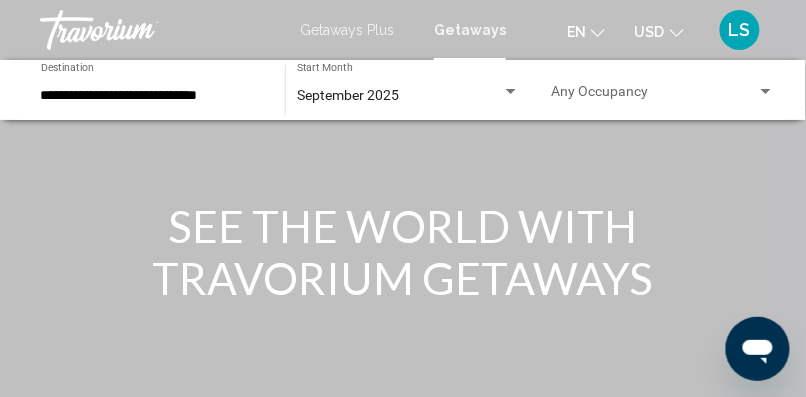 click on "Occupancy Any Occupancy" at bounding box center [663, 90] 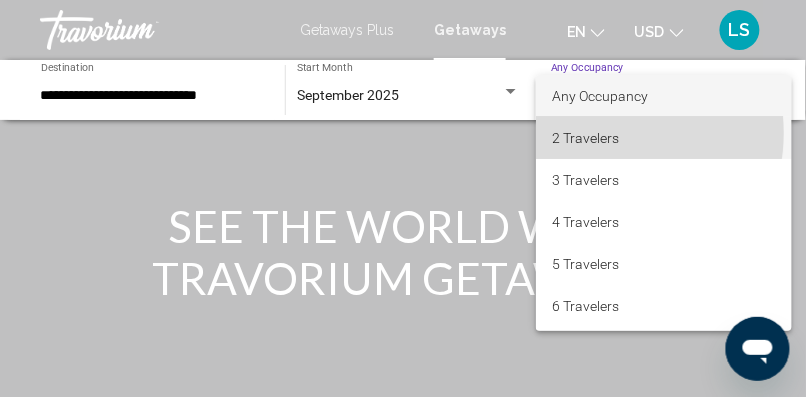 click on "2 Travelers" at bounding box center [664, 138] 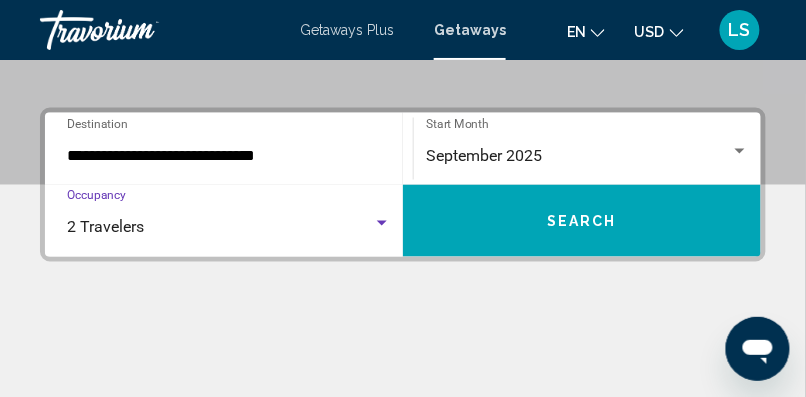 scroll, scrollTop: 420, scrollLeft: 0, axis: vertical 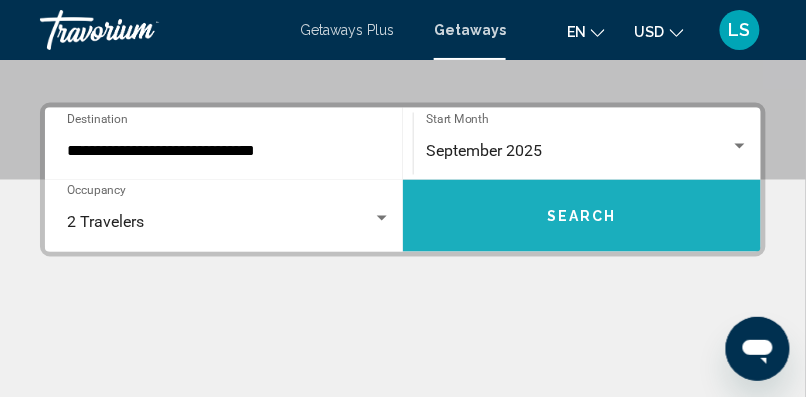 click on "Search" at bounding box center (582, 216) 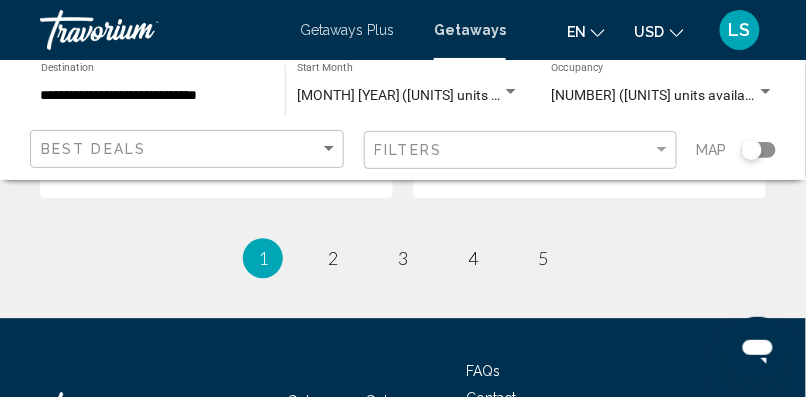 scroll, scrollTop: 4323, scrollLeft: 0, axis: vertical 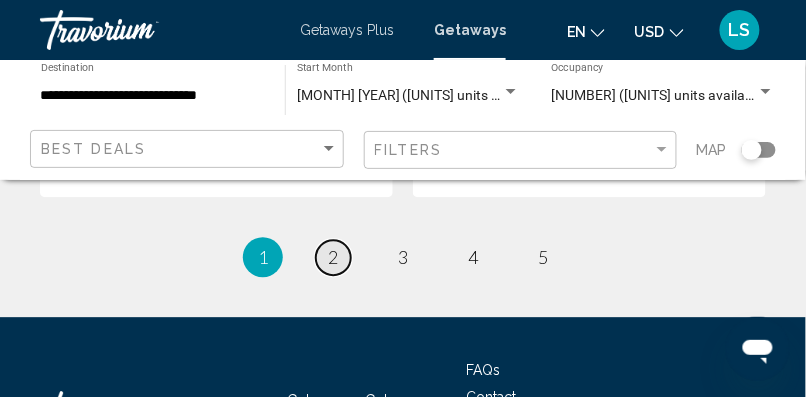 click on "2" at bounding box center [333, 257] 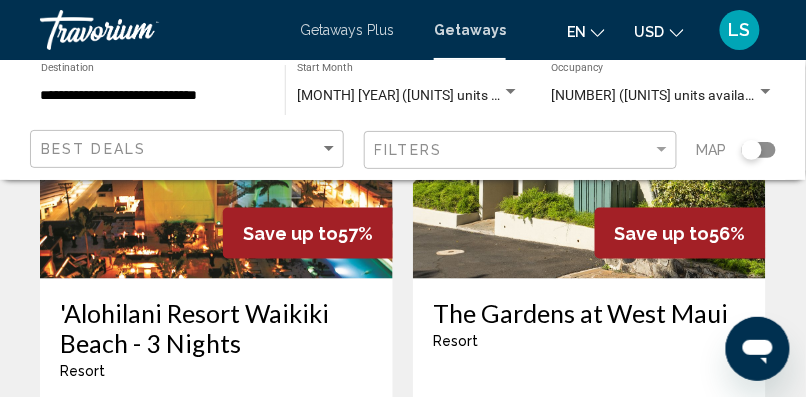 scroll, scrollTop: 0, scrollLeft: 0, axis: both 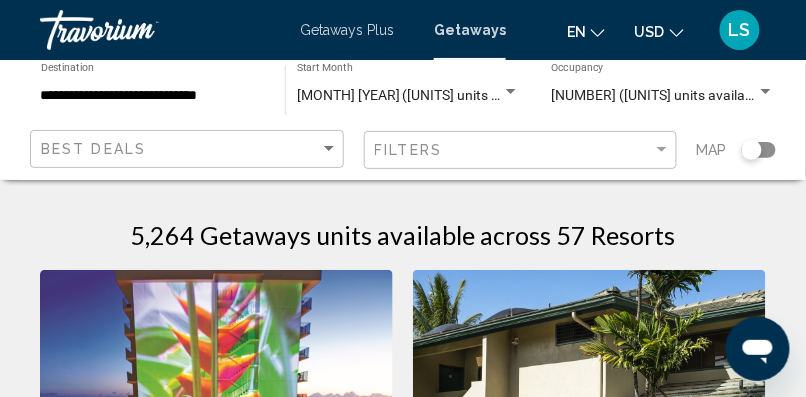 click on "**********" 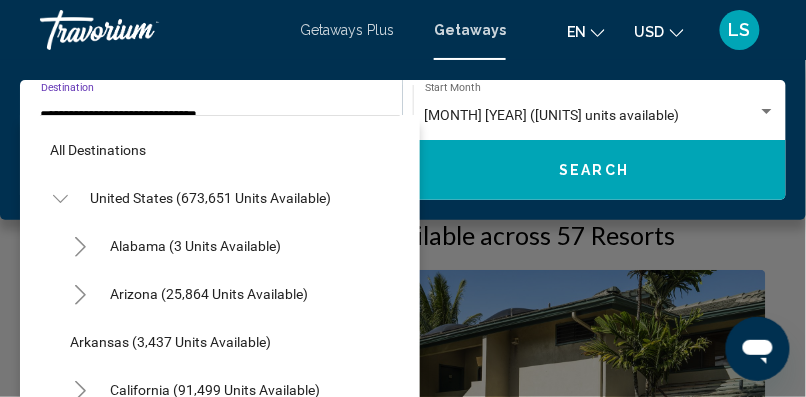 scroll, scrollTop: 412, scrollLeft: 0, axis: vertical 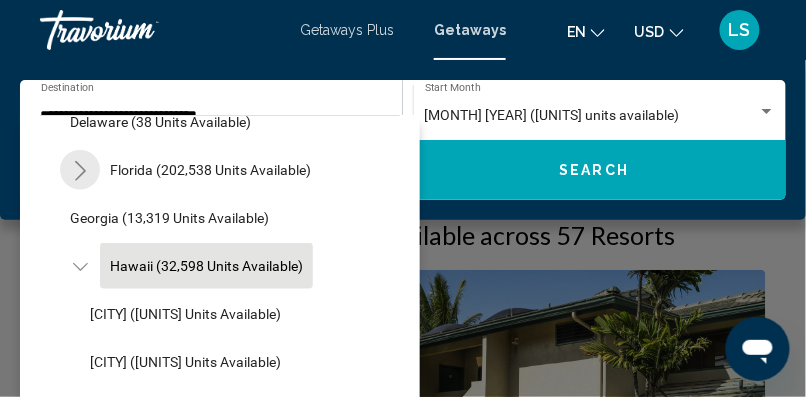 click 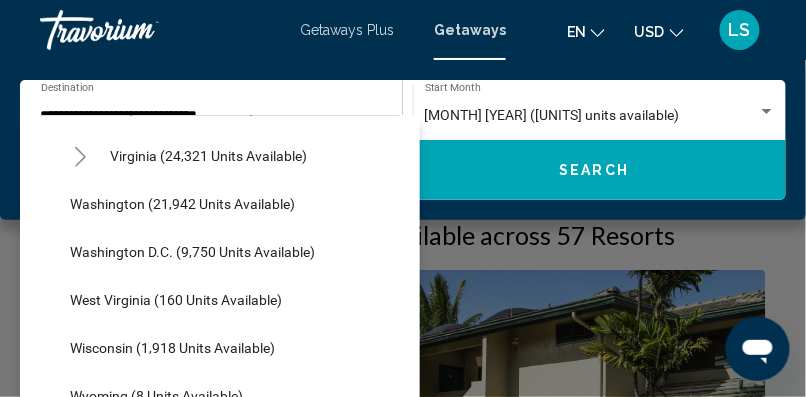 scroll, scrollTop: 2448, scrollLeft: 0, axis: vertical 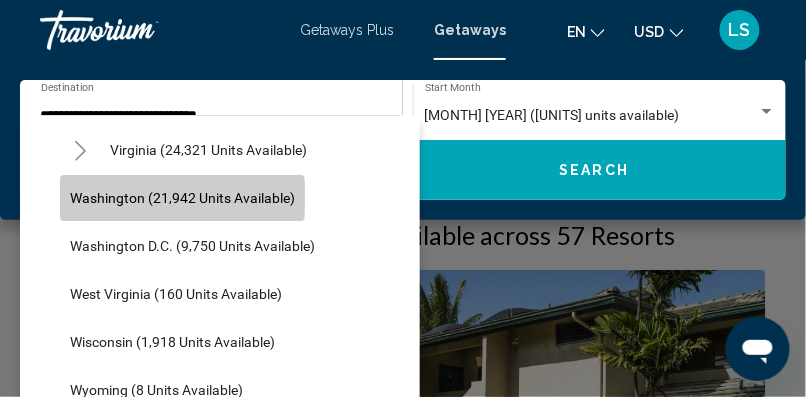 click on "Washington (21,942 units available)" 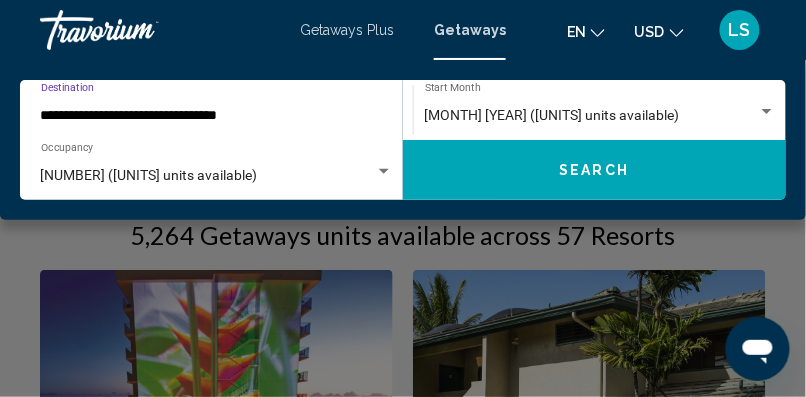 click on "[MONTH] [YEAR] ([UNITS] units available)" at bounding box center (552, 115) 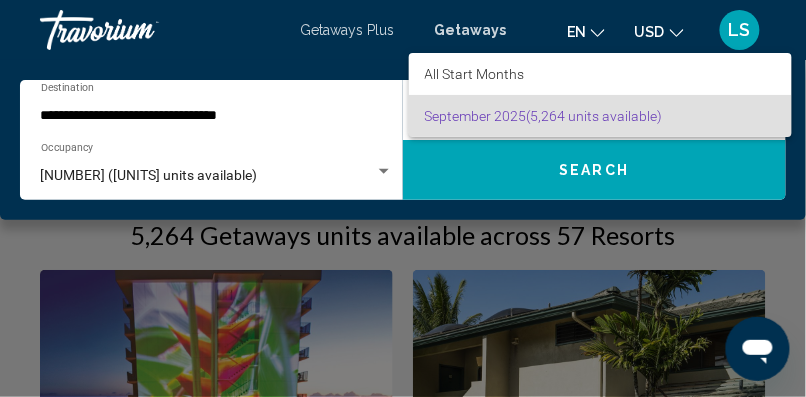 click at bounding box center [403, 198] 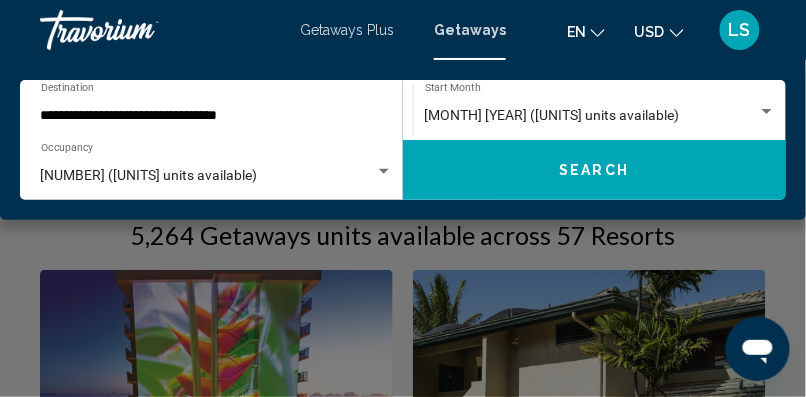 click on "Getaways" at bounding box center [470, 30] 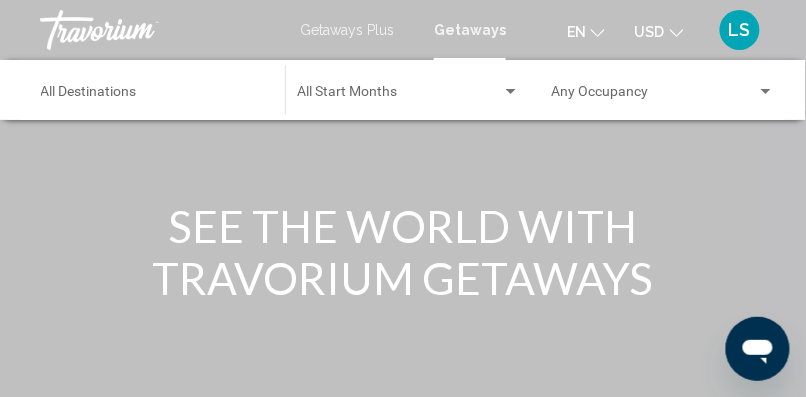click on "Destination All Destinations" at bounding box center (153, 90) 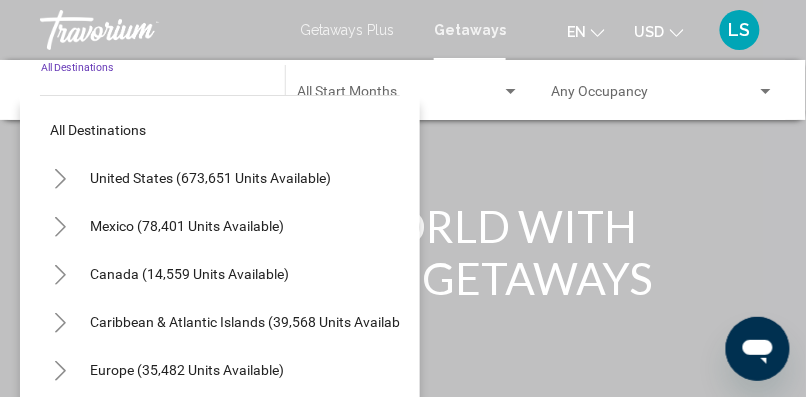 click 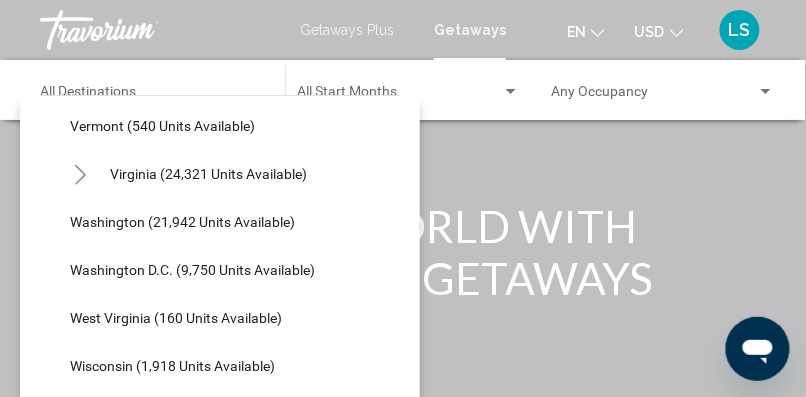 scroll, scrollTop: 1973, scrollLeft: 0, axis: vertical 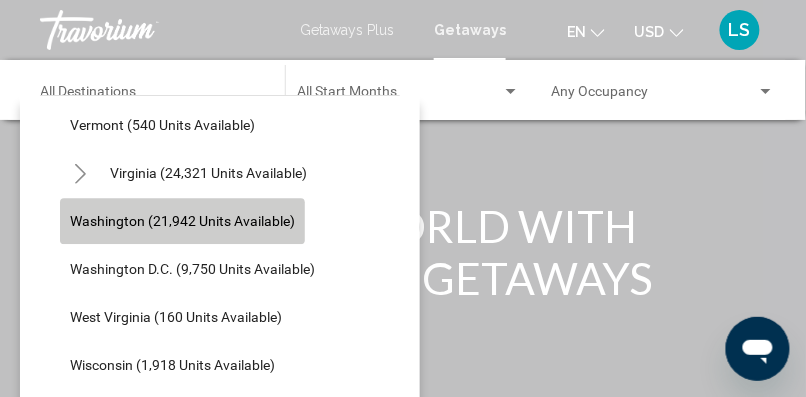click on "Washington (21,942 units available)" 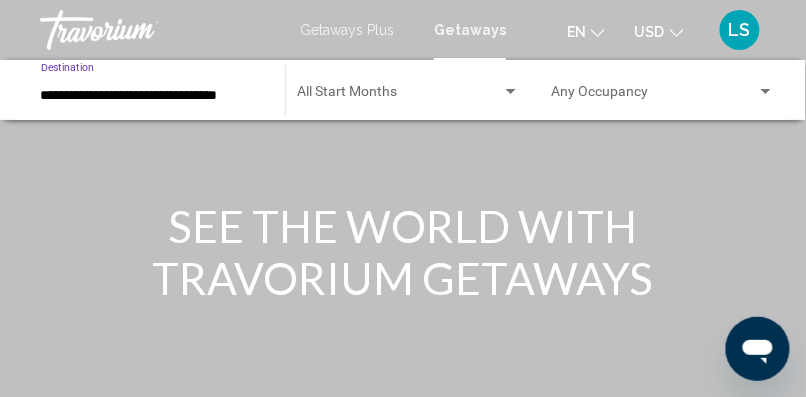 click on "Start Month All Start Months" 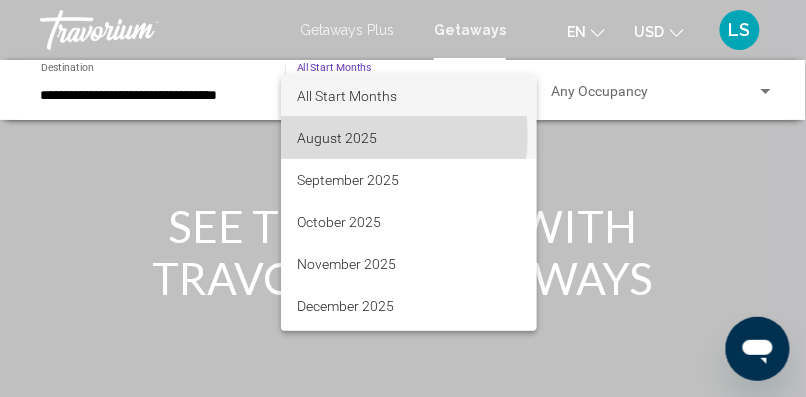 click on "August 2025" at bounding box center (409, 138) 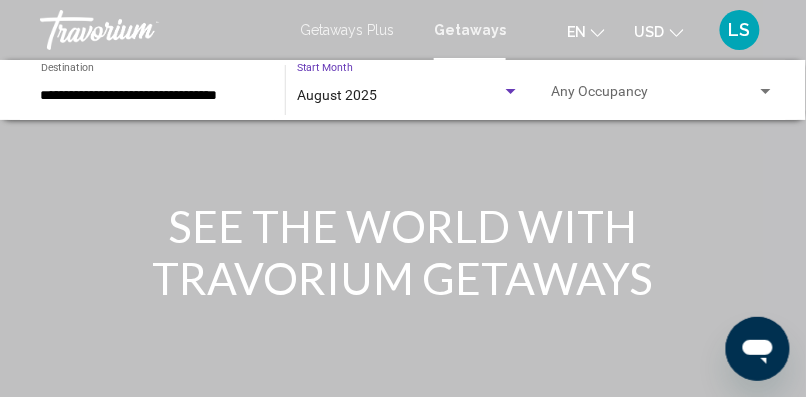 click at bounding box center [654, 96] 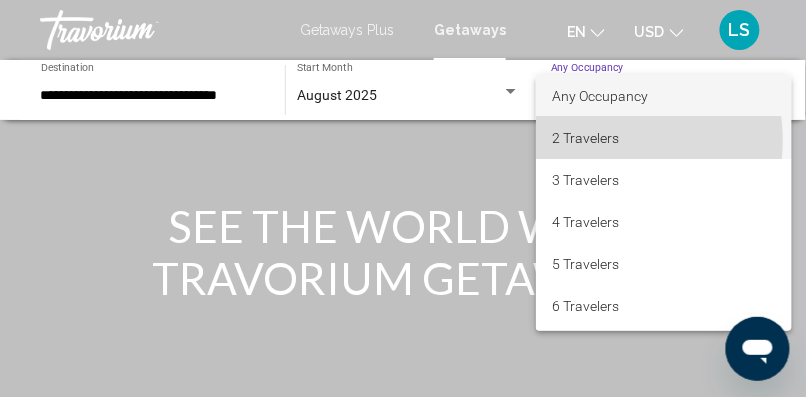 click on "2 Travelers" at bounding box center (664, 138) 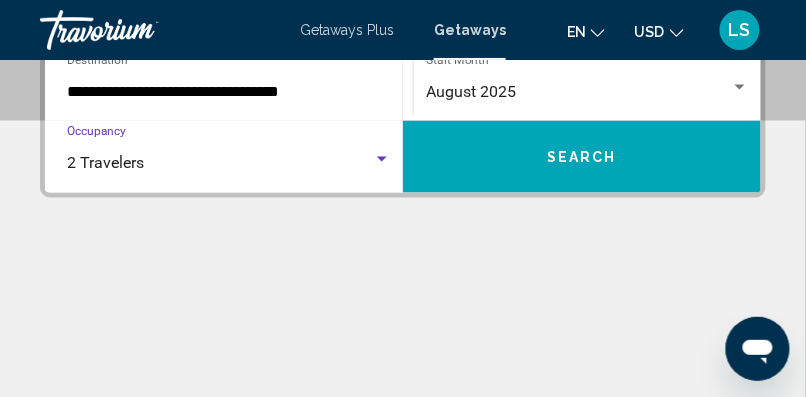 scroll, scrollTop: 480, scrollLeft: 0, axis: vertical 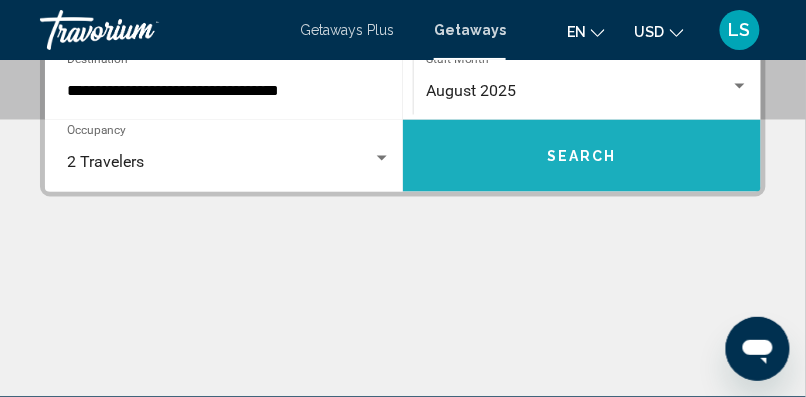 click on "Search" at bounding box center (582, 156) 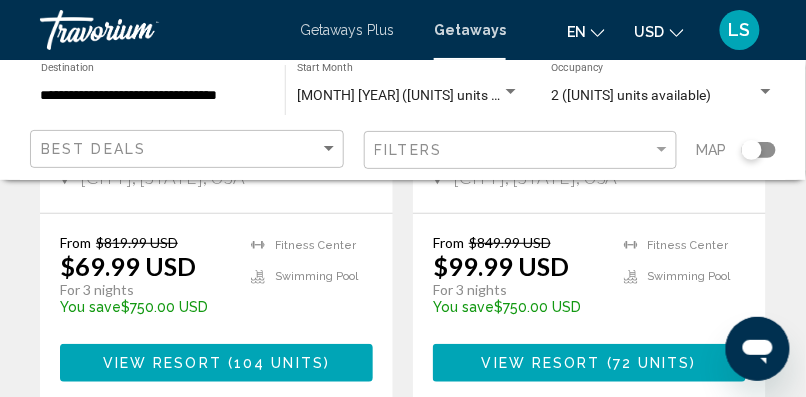 scroll, scrollTop: 1217, scrollLeft: 0, axis: vertical 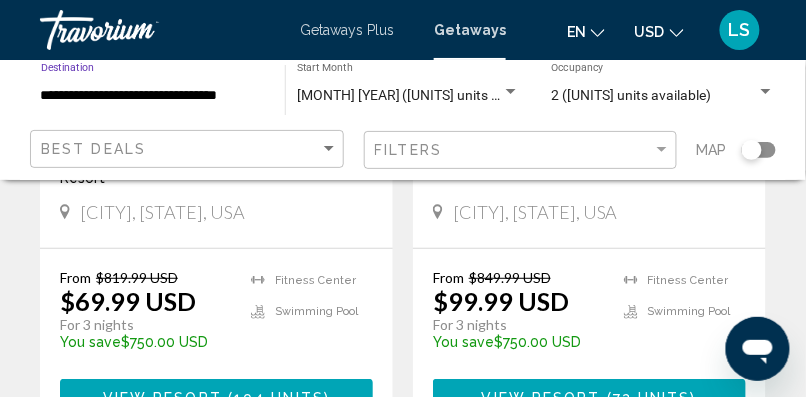click on "**********" at bounding box center [153, 96] 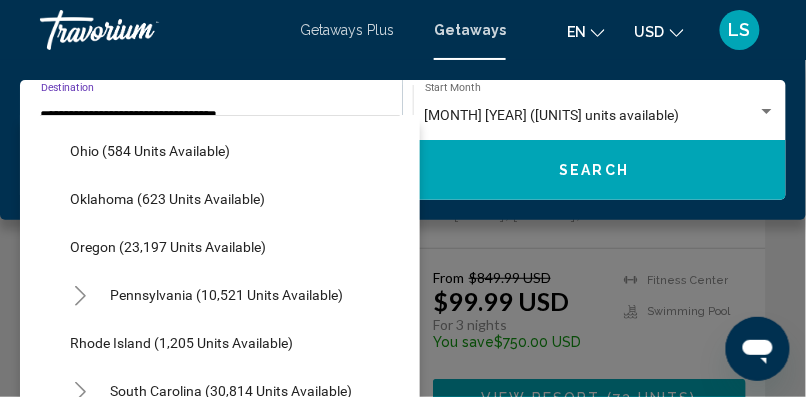 scroll, scrollTop: 1534, scrollLeft: 0, axis: vertical 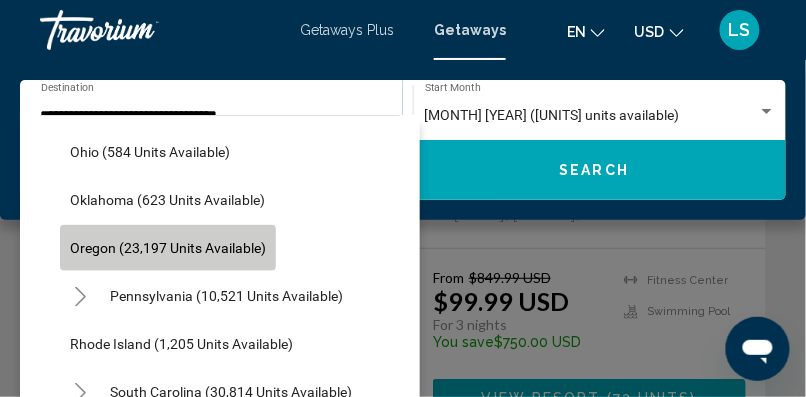 click on "Oregon (23,197 units available)" 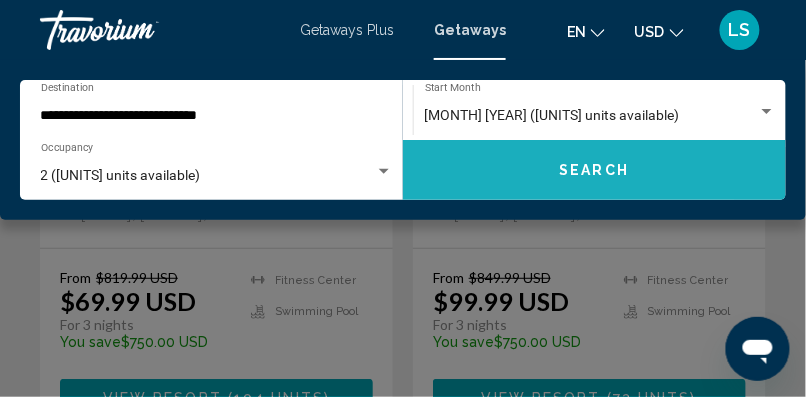 click on "Search" 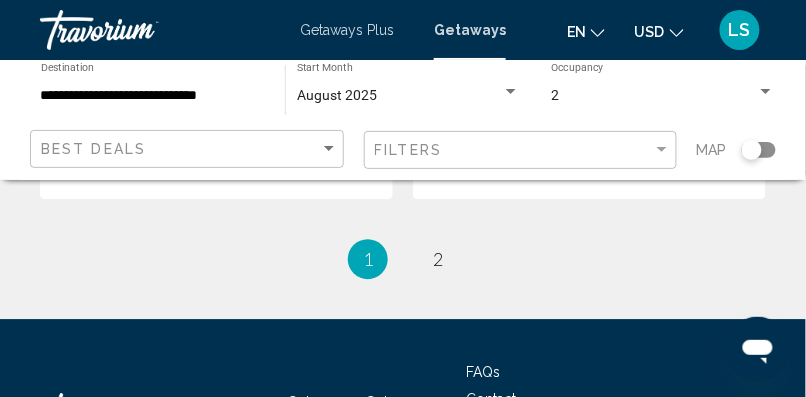 scroll, scrollTop: 4335, scrollLeft: 0, axis: vertical 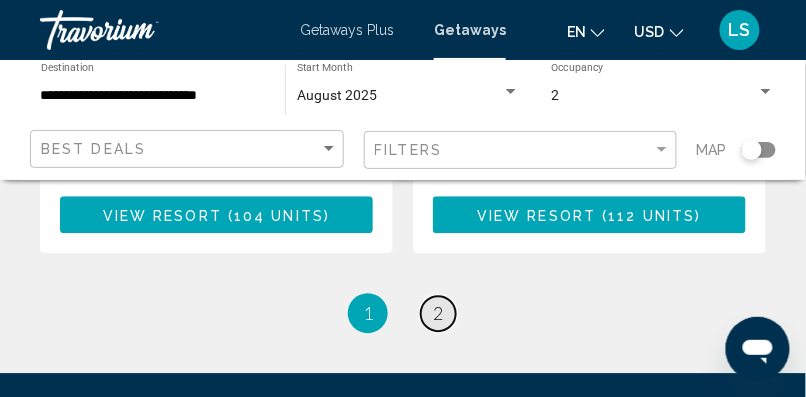 click on "page  2" at bounding box center [438, 313] 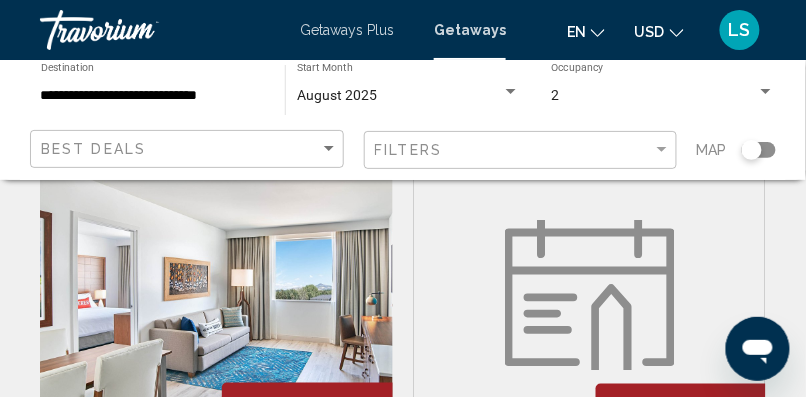 scroll, scrollTop: 0, scrollLeft: 0, axis: both 